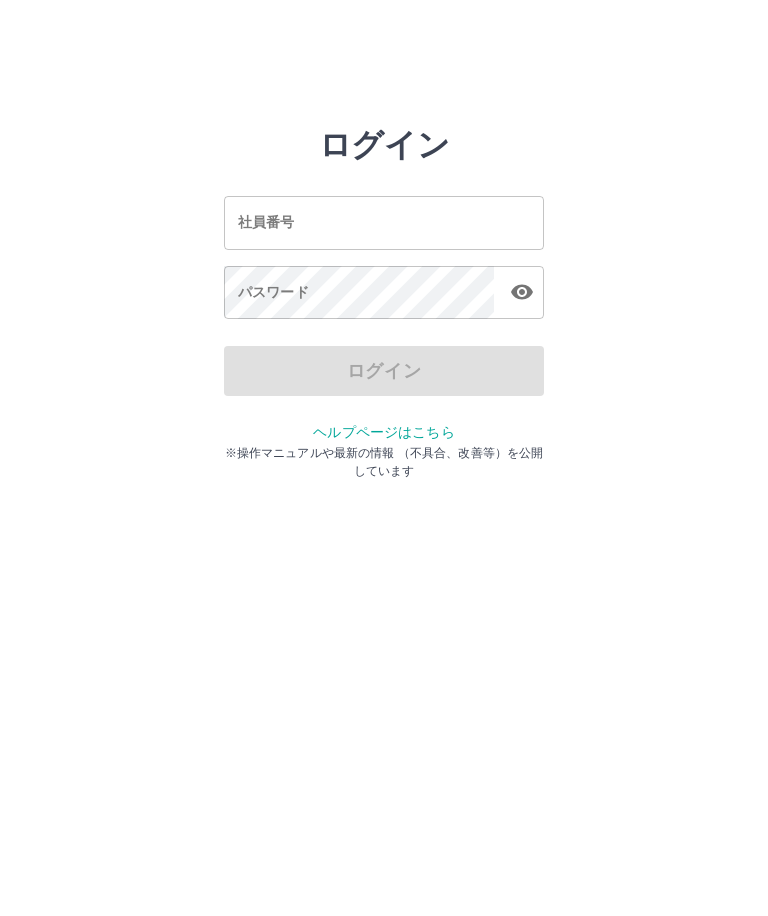 scroll, scrollTop: 0, scrollLeft: 0, axis: both 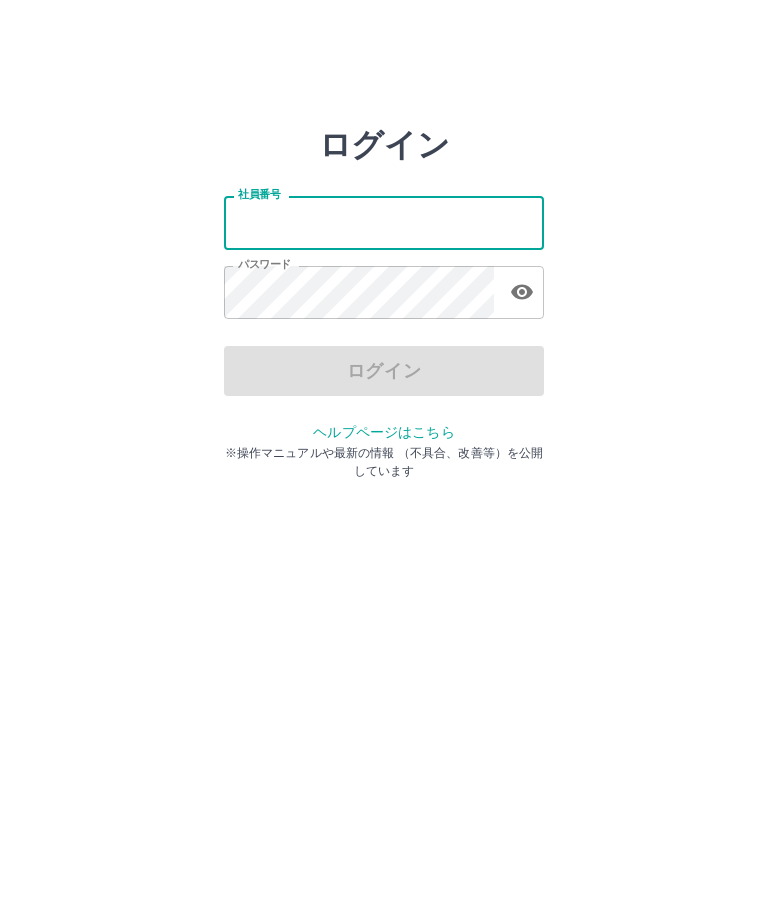 click on "社員番号" at bounding box center [384, 222] 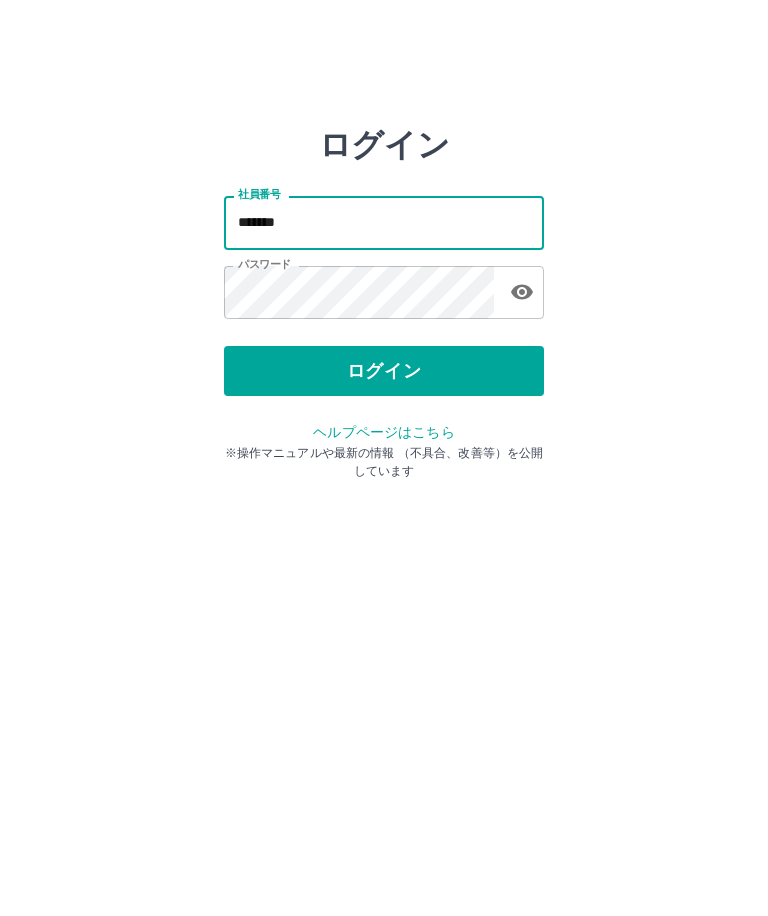 type on "*******" 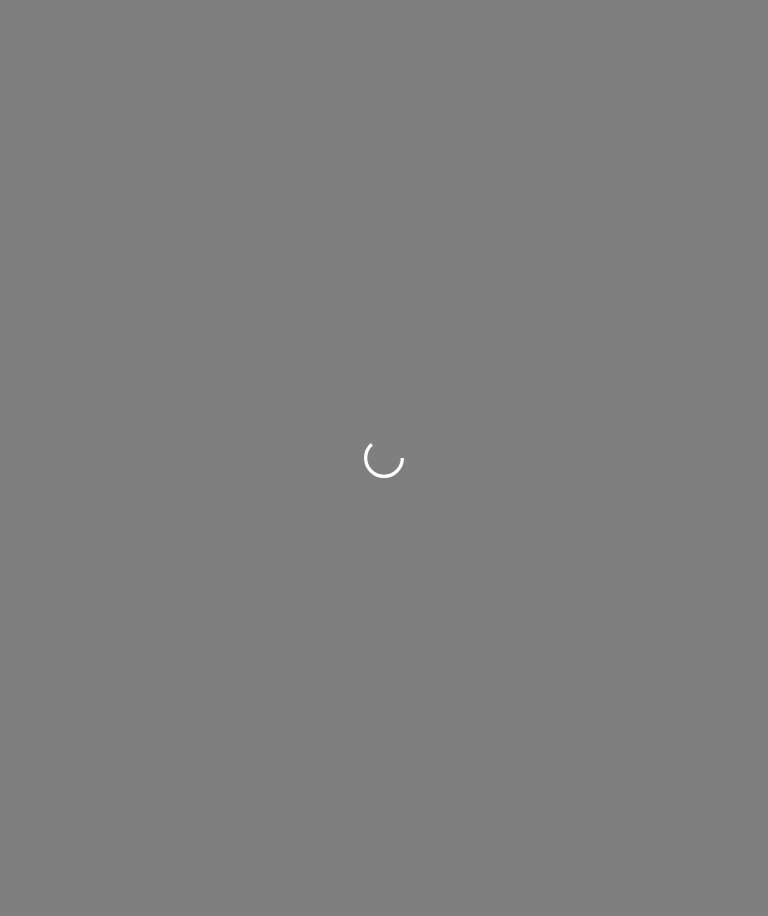 scroll, scrollTop: 0, scrollLeft: 0, axis: both 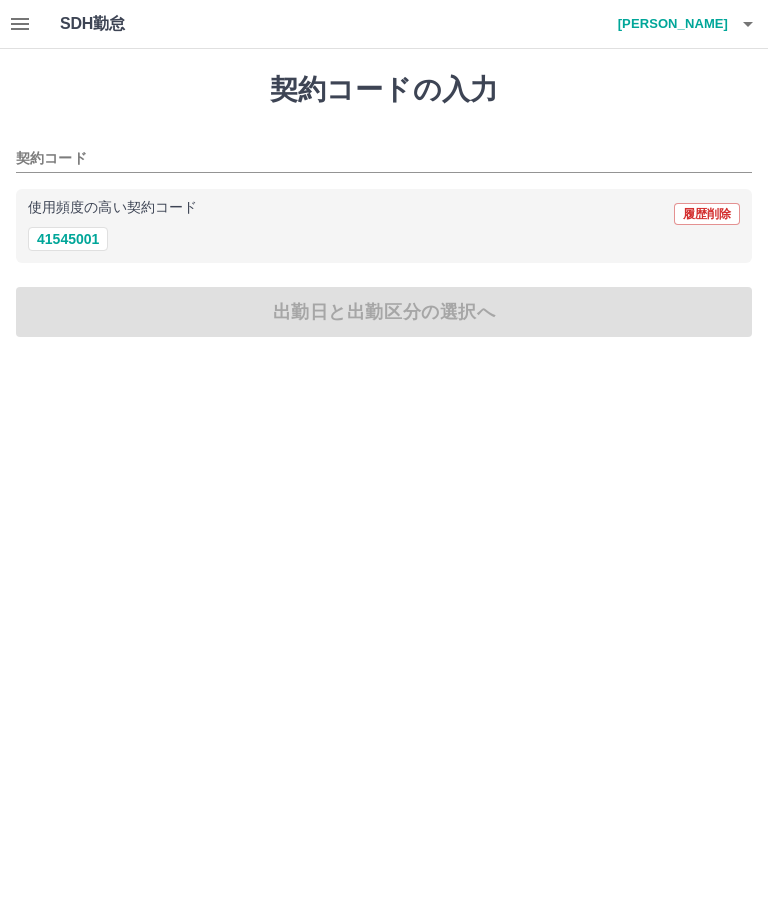 click on "41545001" at bounding box center (68, 239) 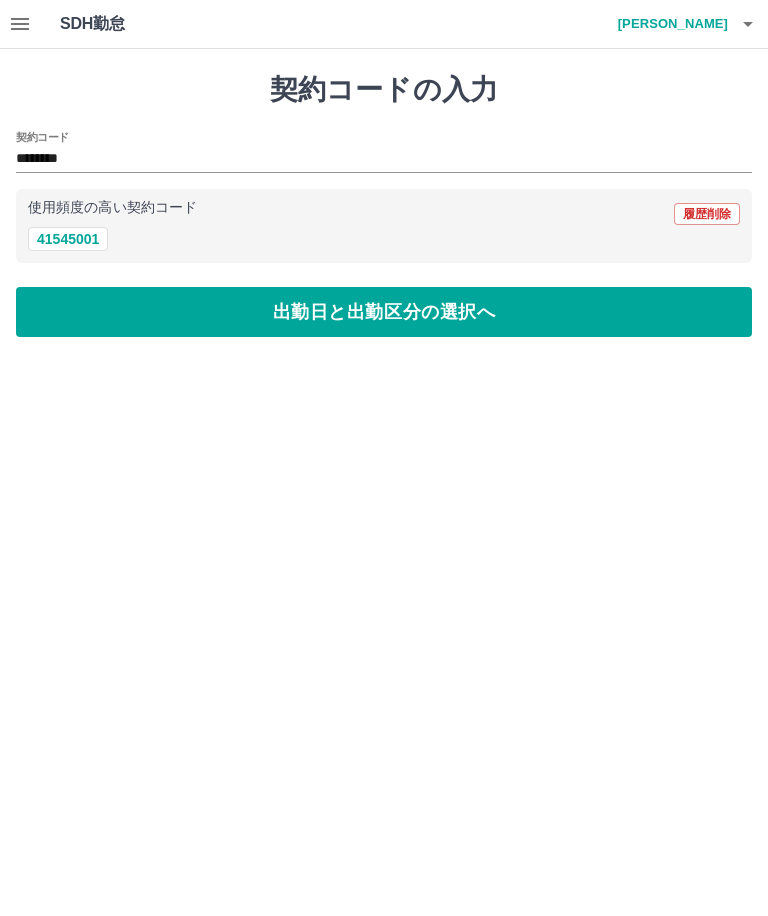 click on "出勤日と出勤区分の選択へ" at bounding box center [384, 312] 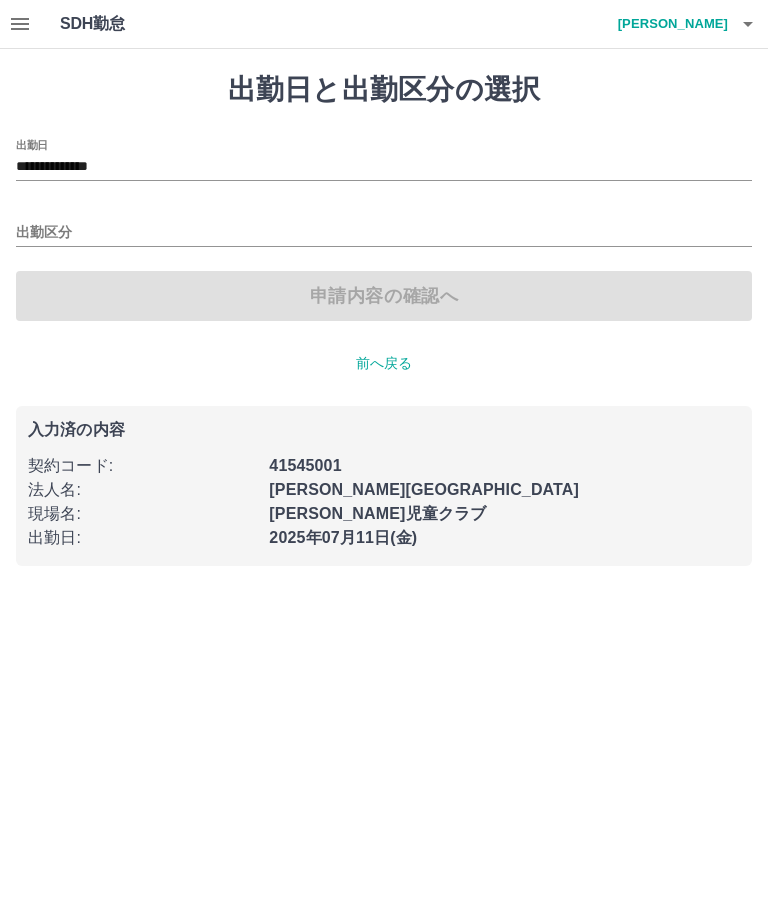 click on "**********" at bounding box center [384, 167] 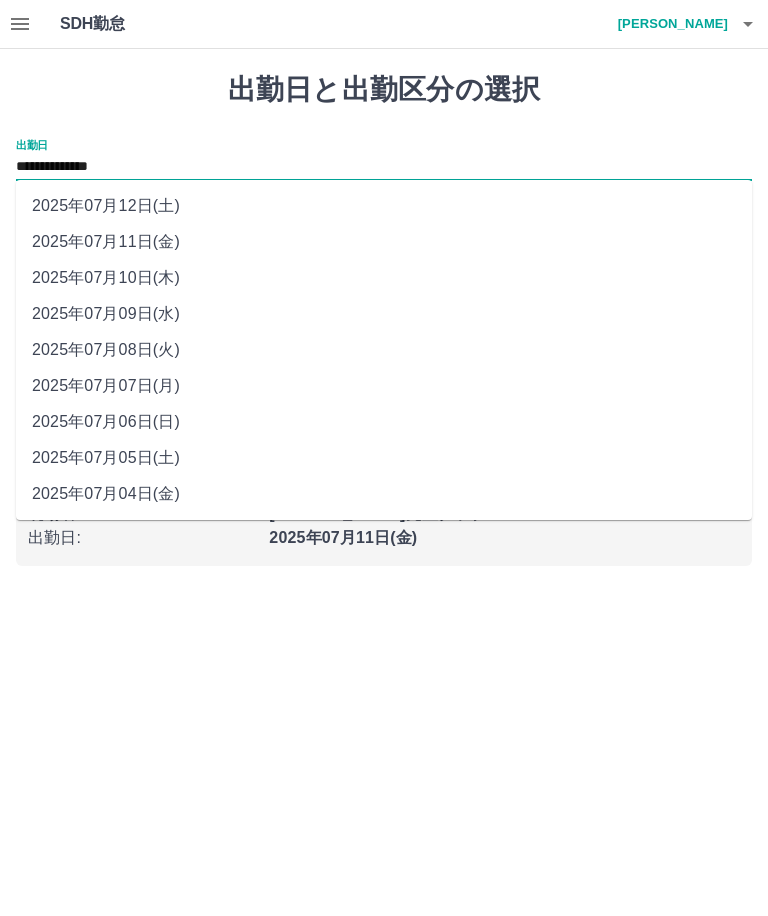 click on "2025年07月09日(水)" at bounding box center [384, 314] 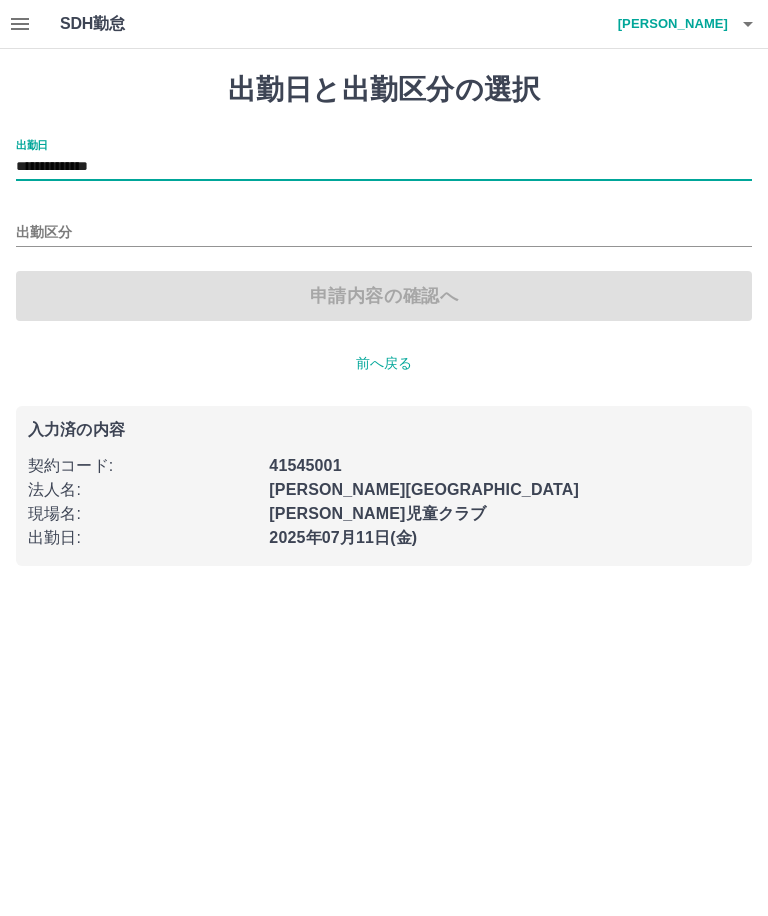 click on "出勤区分" at bounding box center (384, 233) 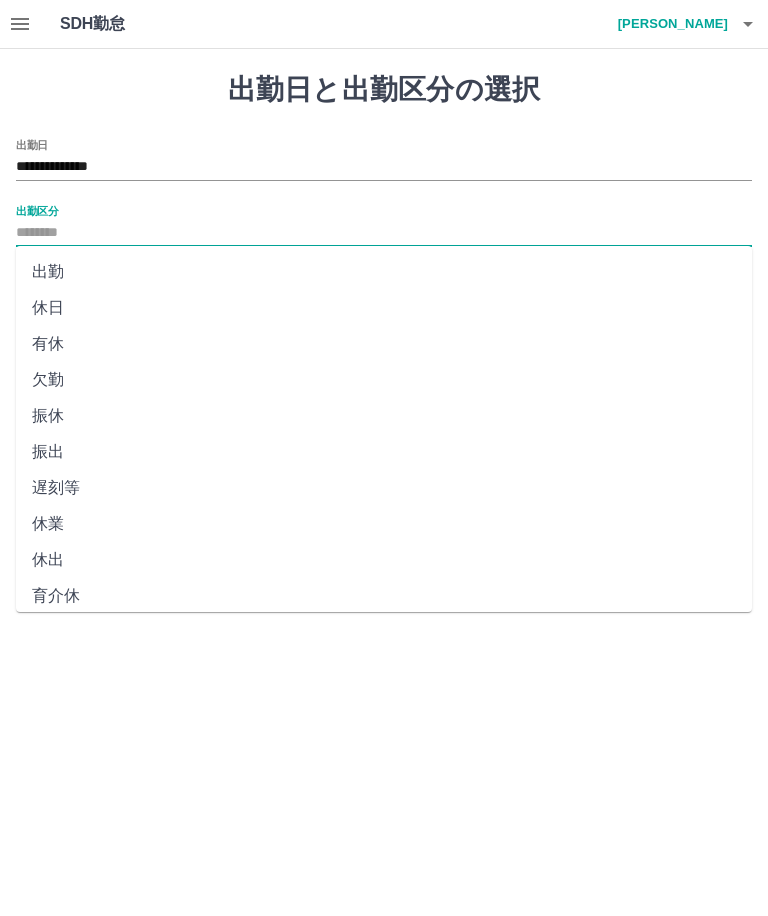 click on "出勤" at bounding box center [384, 272] 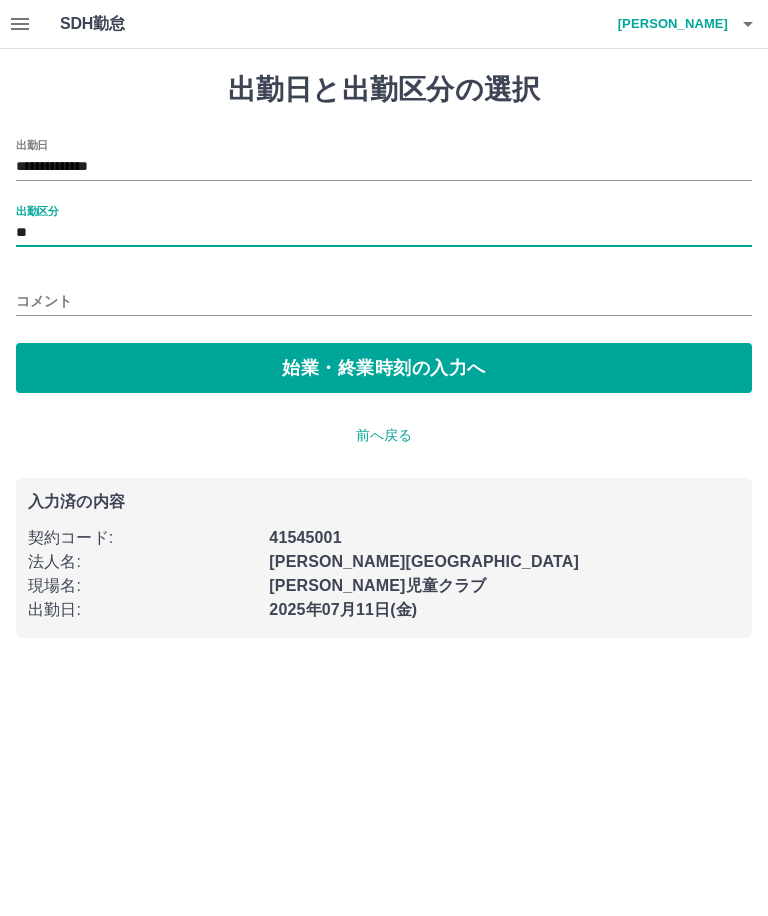 click on "**" at bounding box center (384, 233) 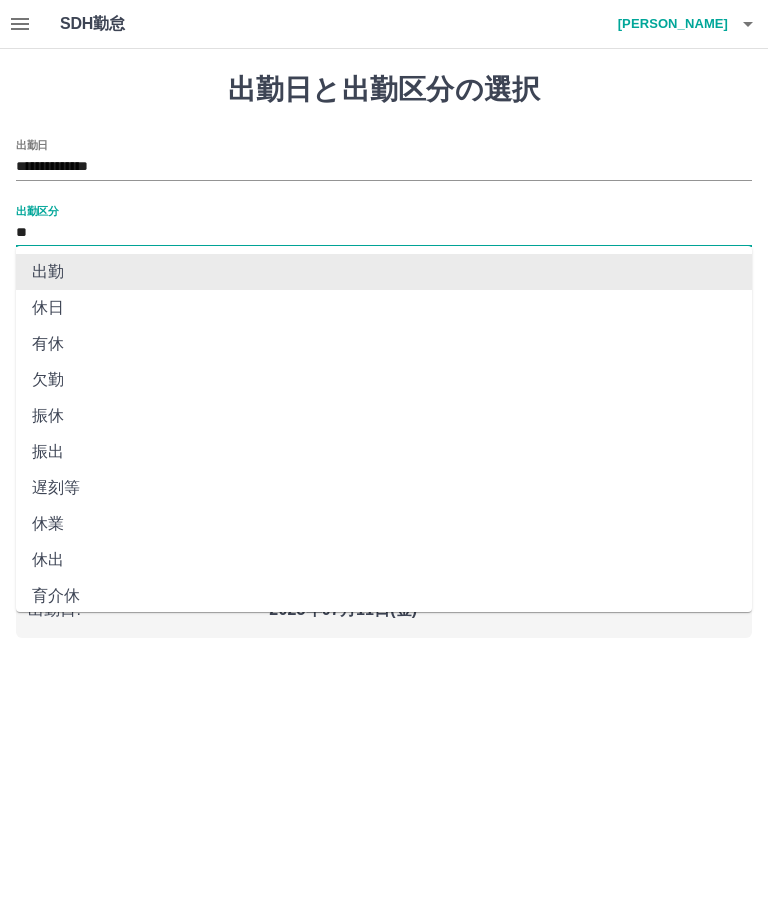 click on "**" at bounding box center [384, 233] 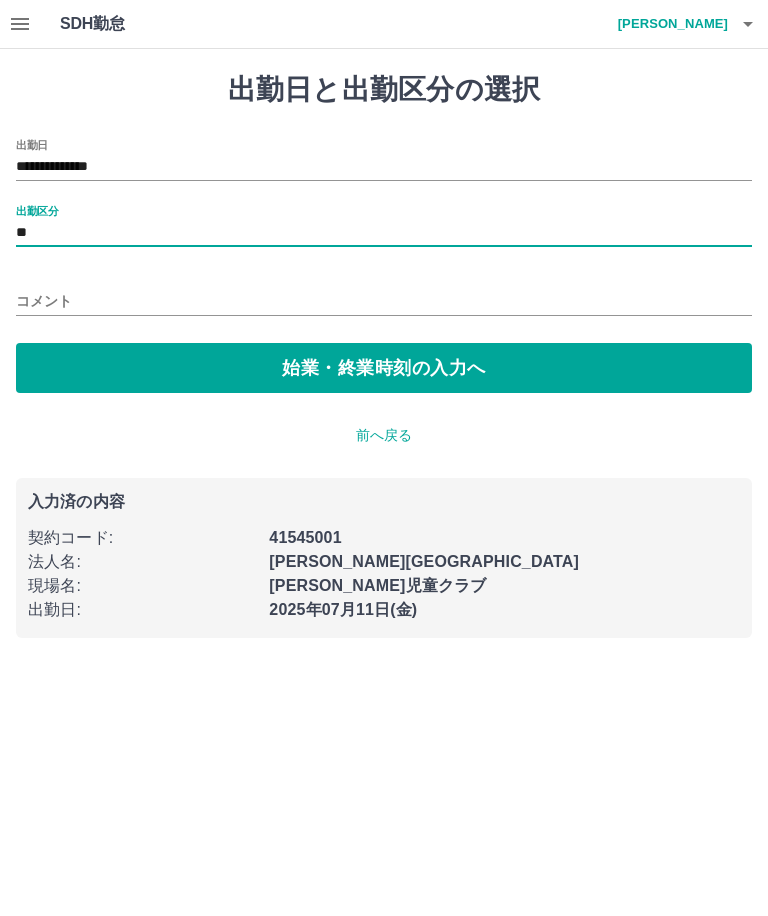 click on "始業・終業時刻の入力へ" at bounding box center (384, 368) 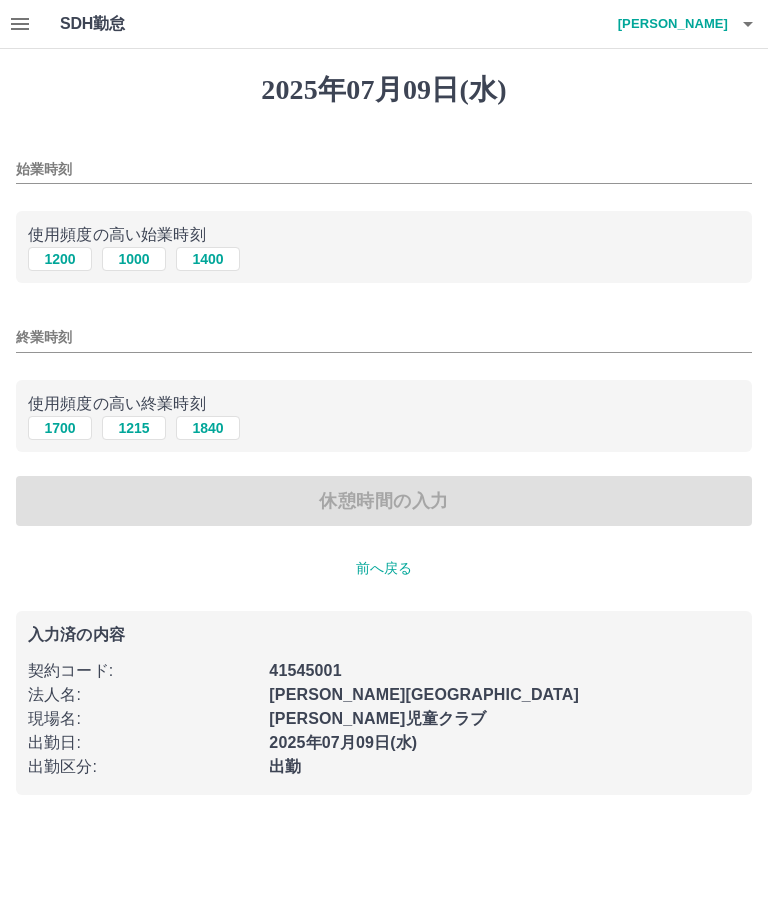 click on "1000" at bounding box center [134, 259] 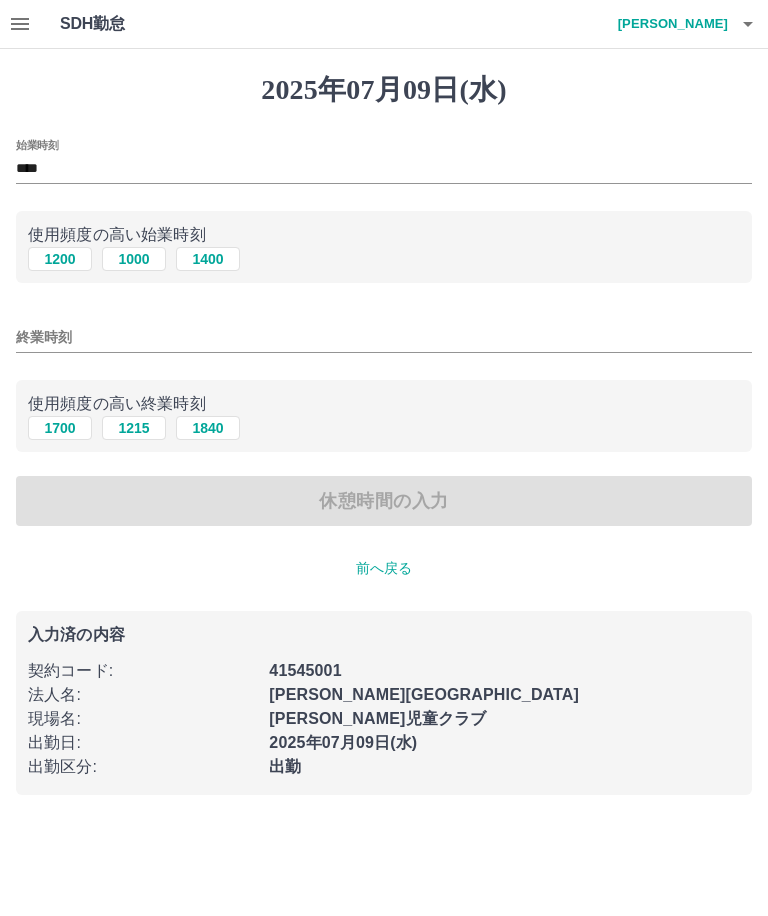 click on "終業時刻" at bounding box center [384, 337] 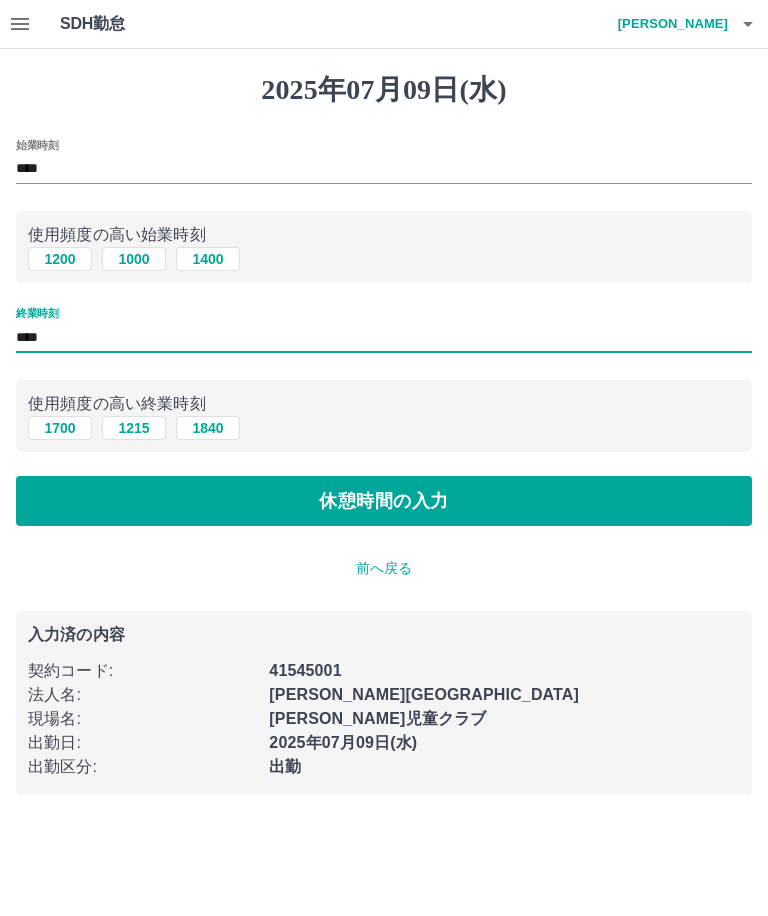 type on "****" 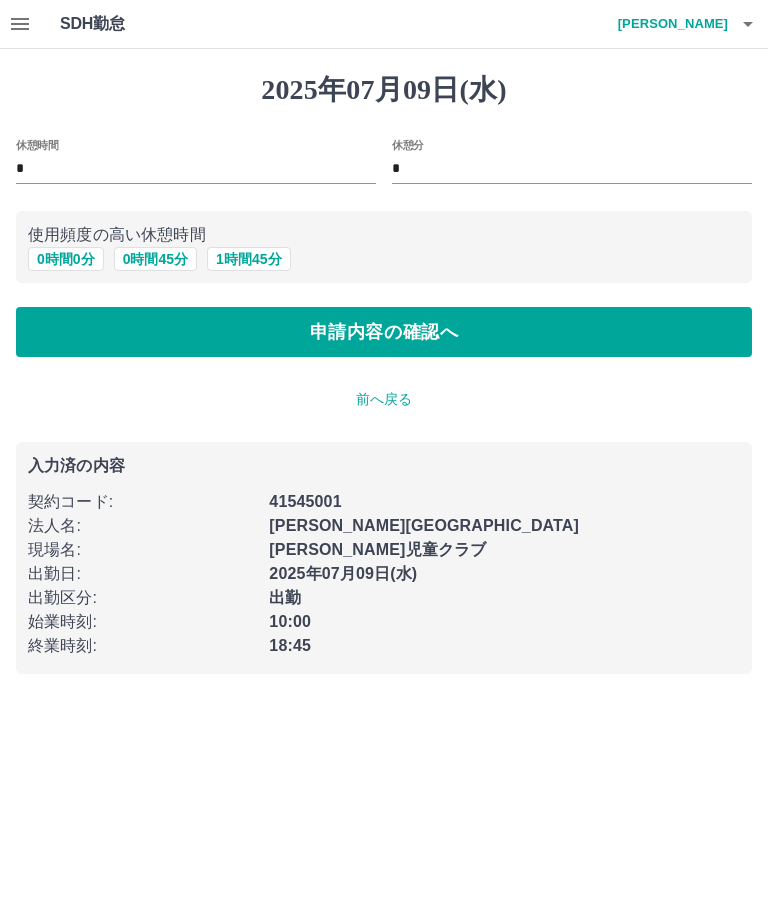 click on "1 時間 45 分" at bounding box center (248, 259) 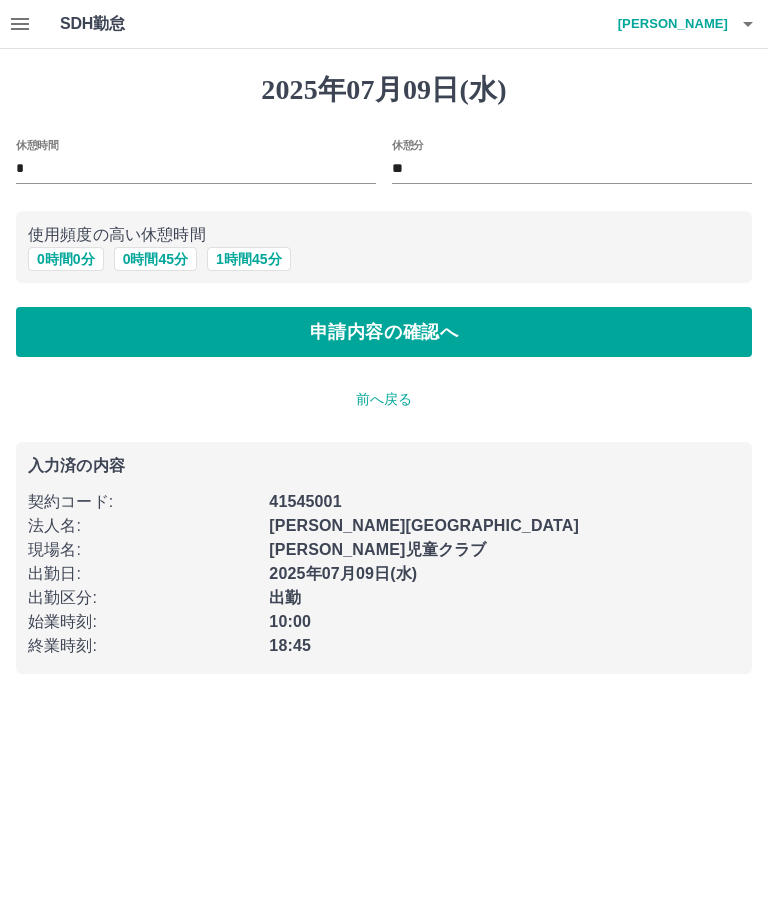 click on "申請内容の確認へ" at bounding box center (384, 332) 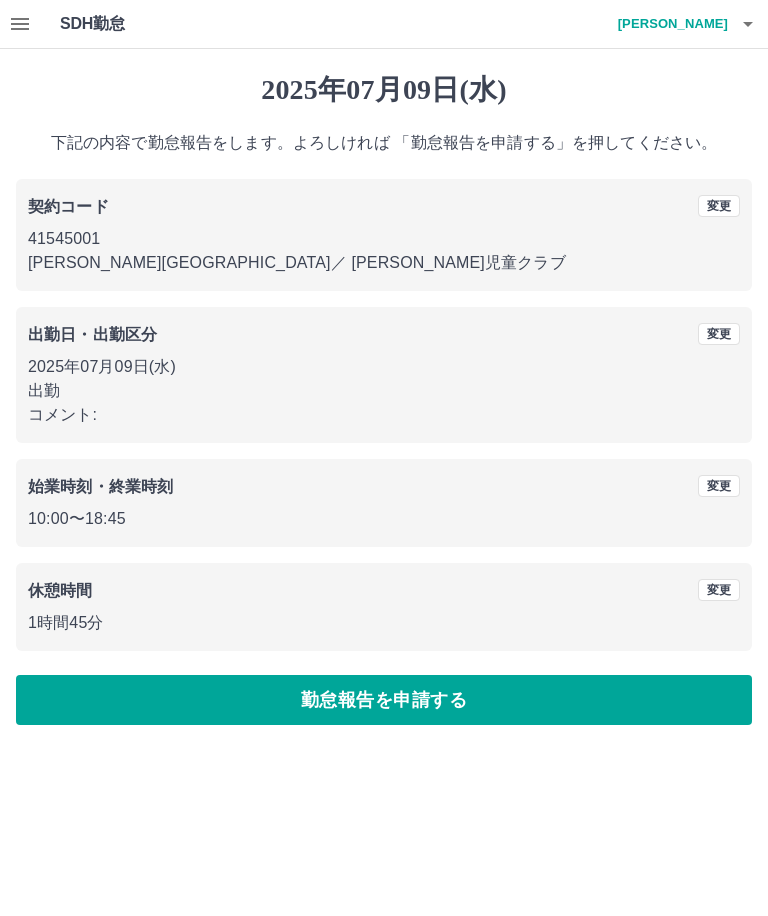 click on "勤怠報告を申請する" at bounding box center [384, 700] 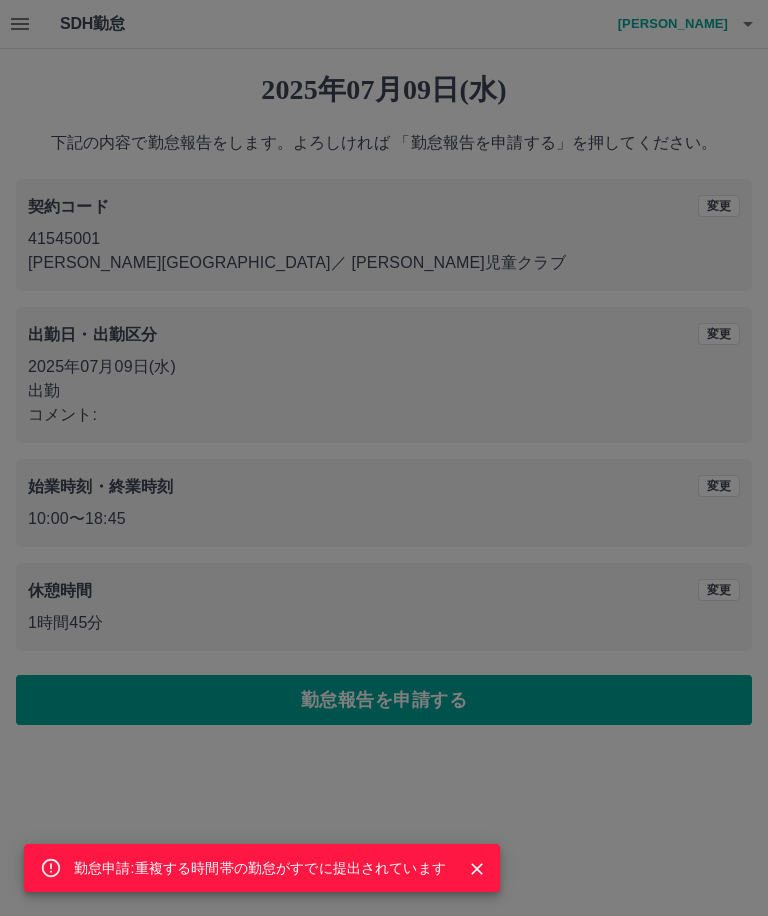 click on "勤怠申請:重複する時間帯の勤怠がすでに提出されています" at bounding box center (260, 868) 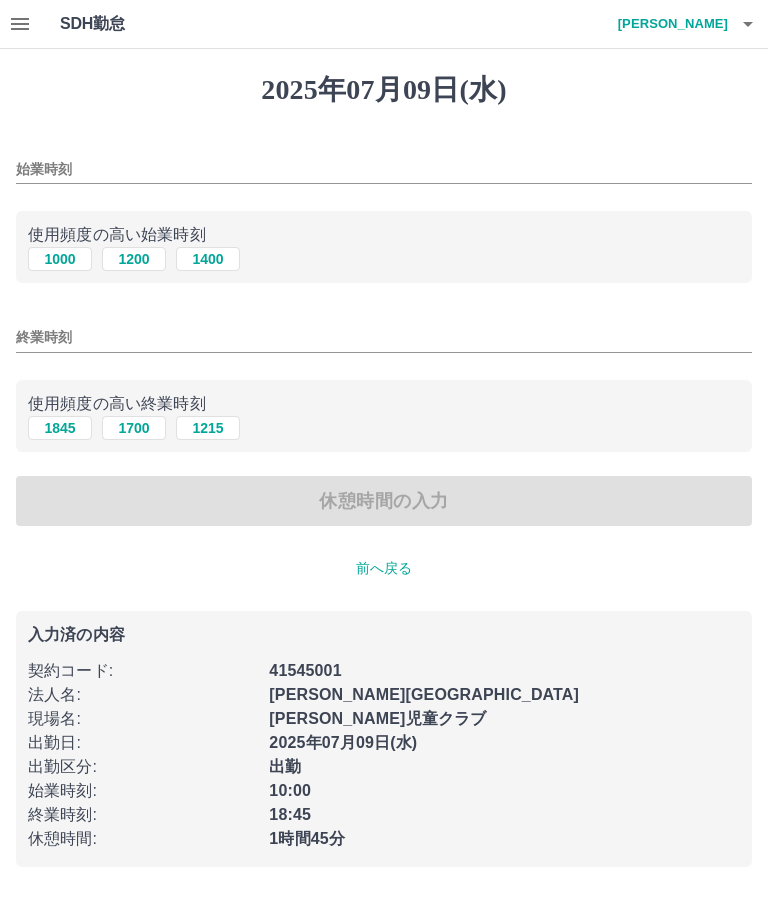 type on "****" 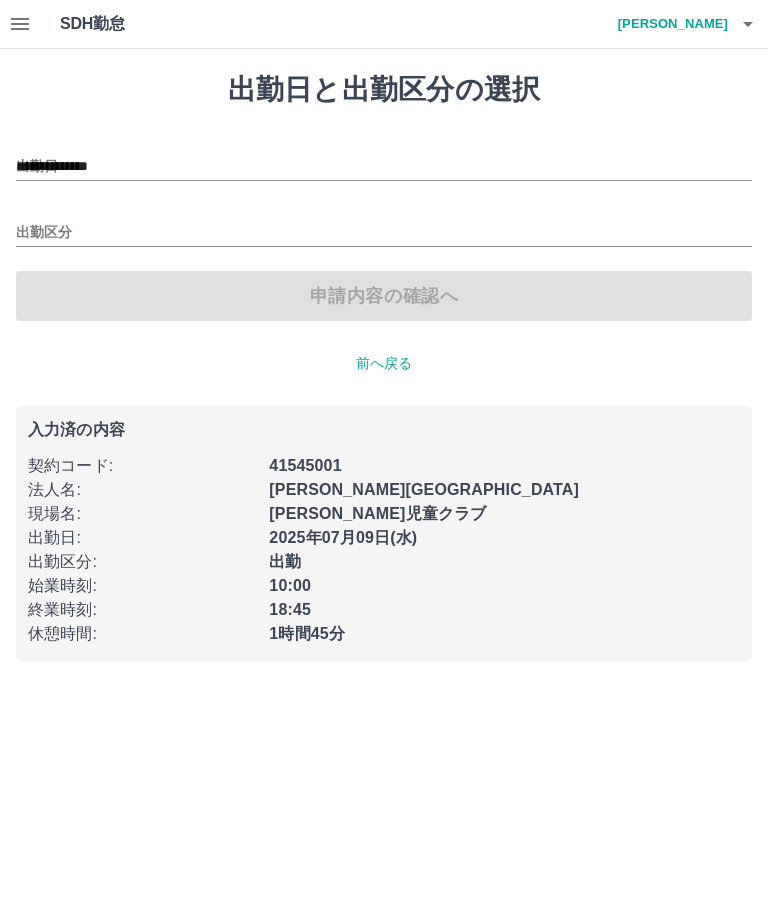 type on "**********" 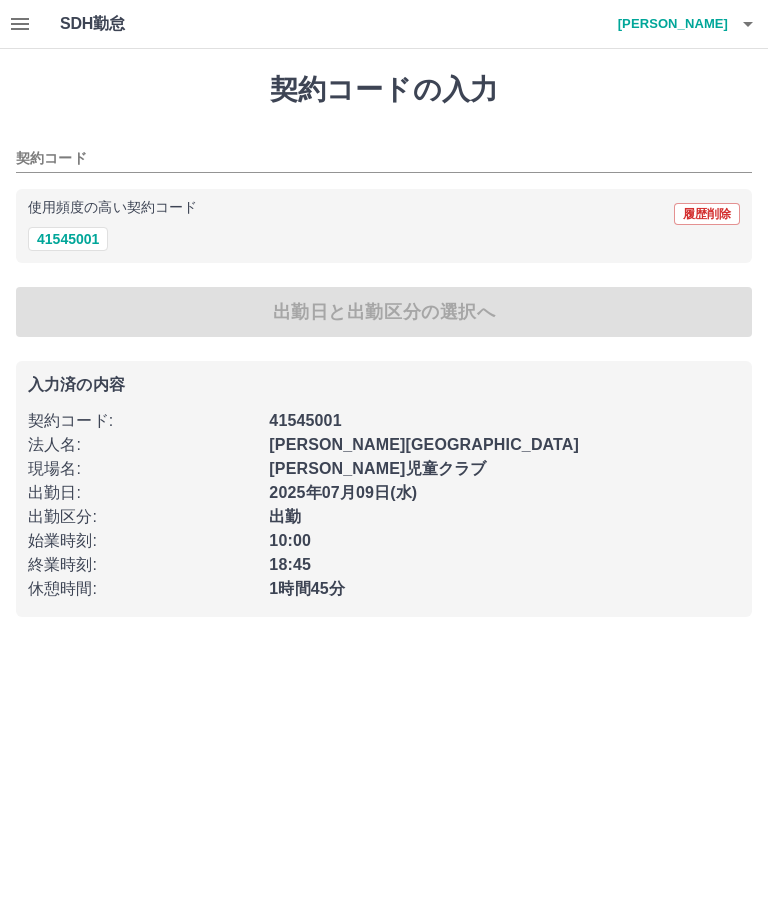 type on "********" 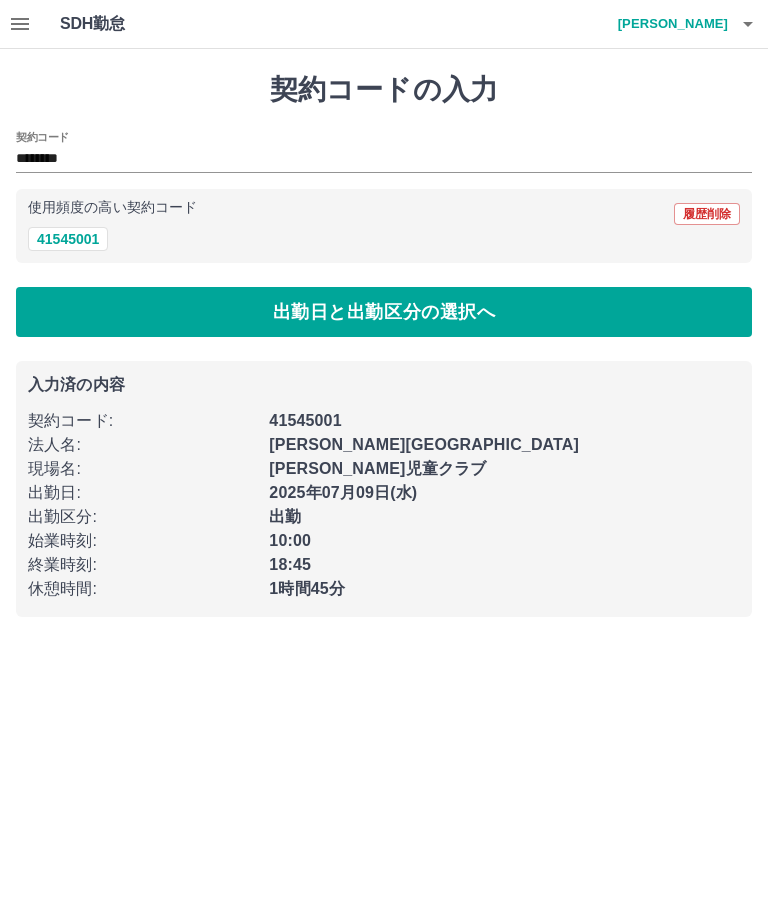 click on "岩田　麻起子" at bounding box center (668, 24) 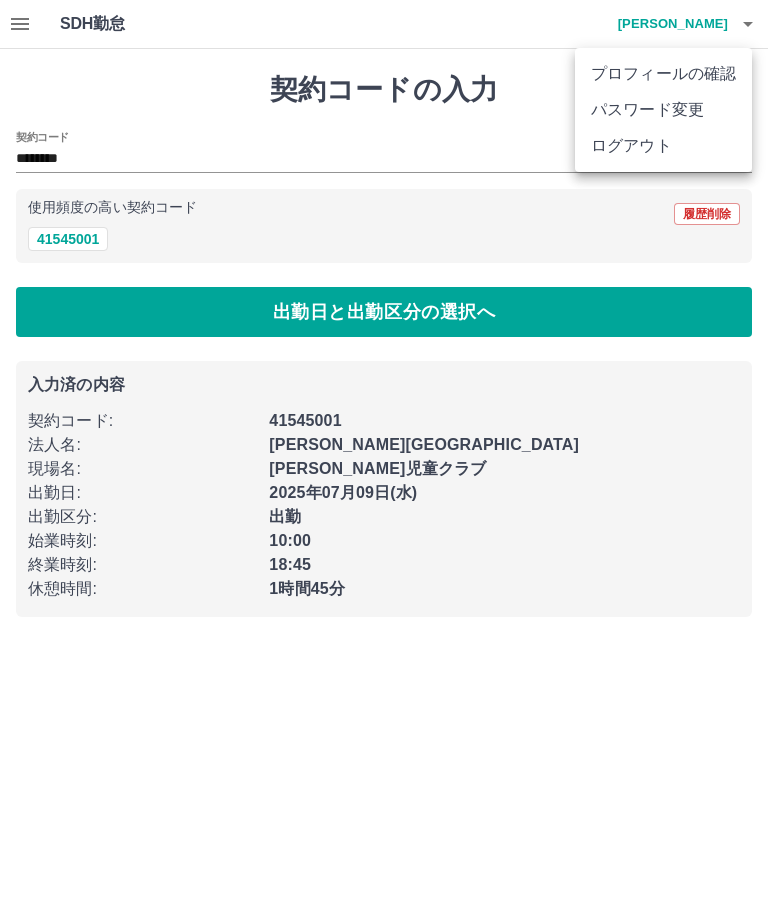 click on "ログアウト" at bounding box center [663, 146] 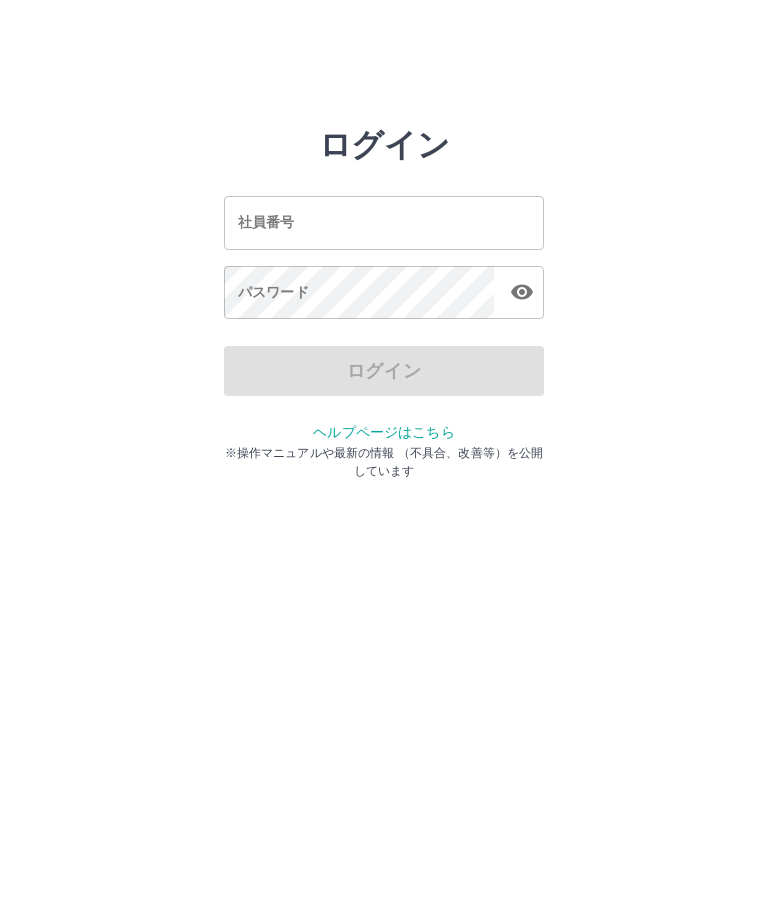 scroll, scrollTop: 0, scrollLeft: 0, axis: both 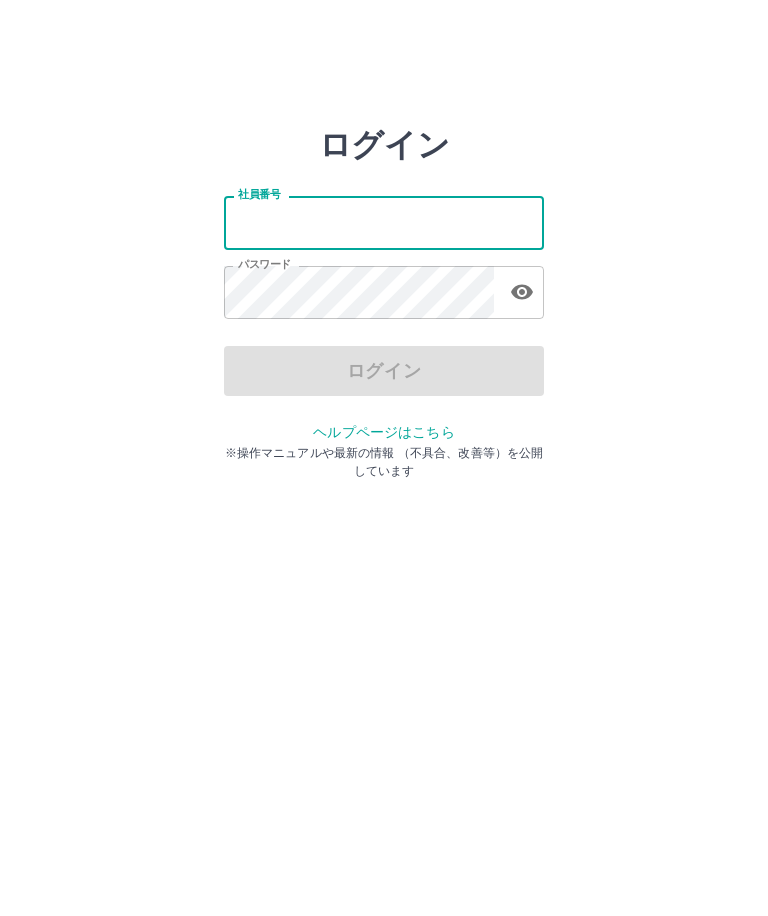 click on "社員番号" at bounding box center [384, 222] 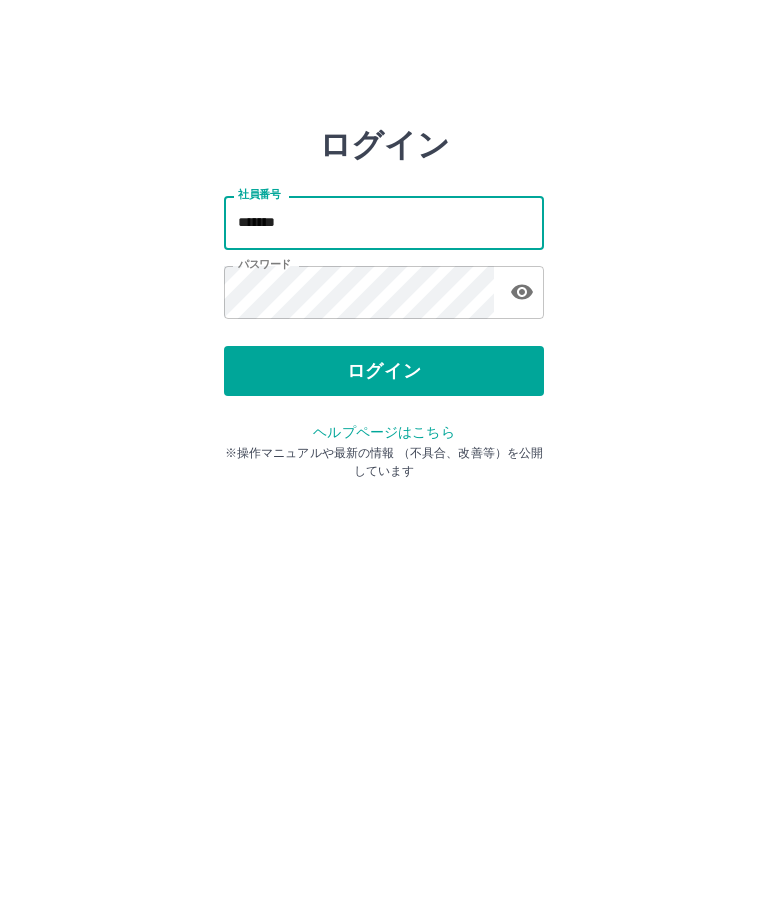 type on "*******" 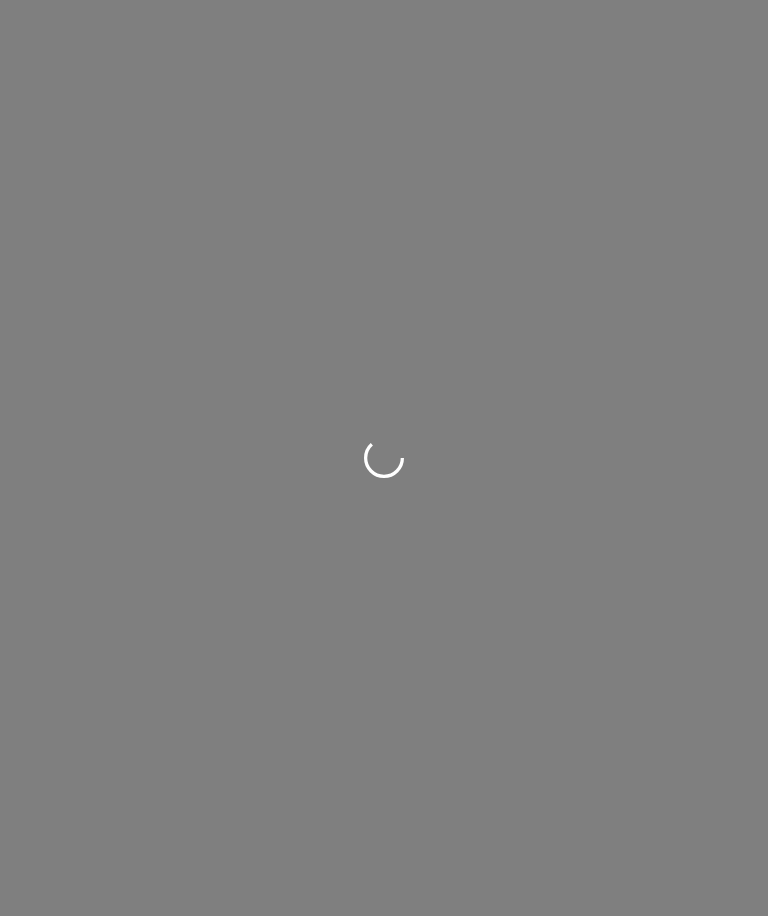 scroll, scrollTop: 0, scrollLeft: 0, axis: both 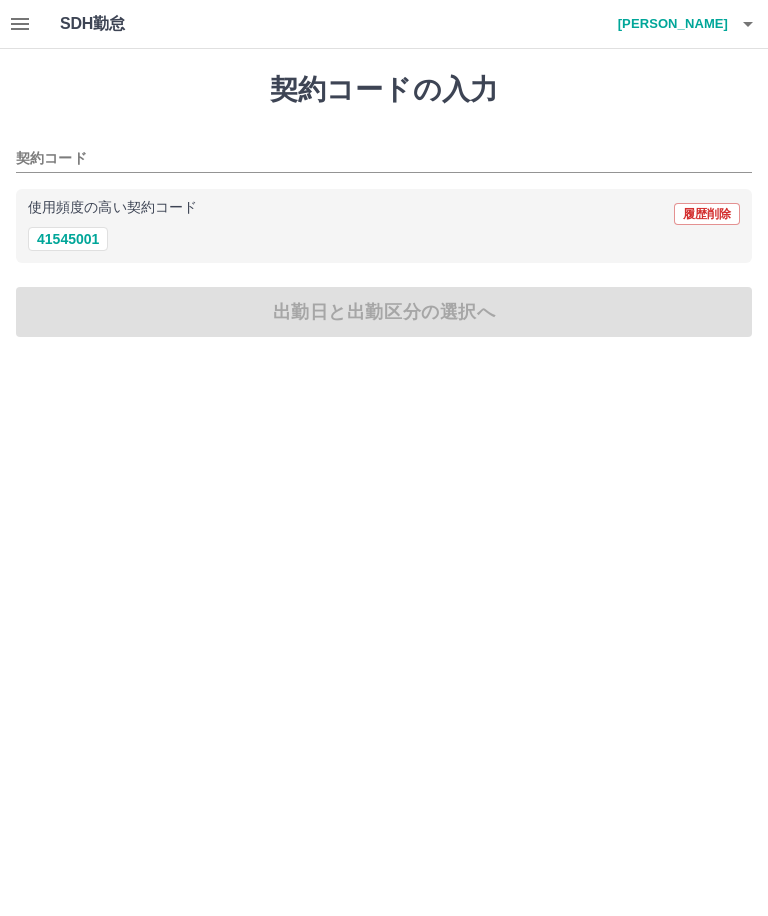 click on "41545001" at bounding box center [68, 239] 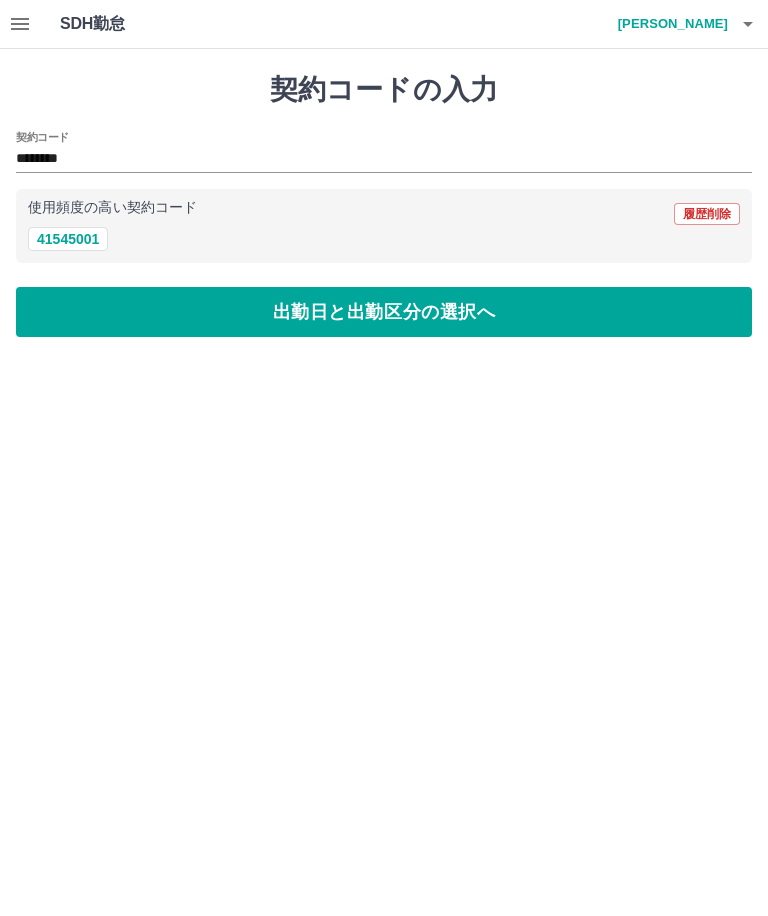 click on "出勤日と出勤区分の選択へ" at bounding box center (384, 312) 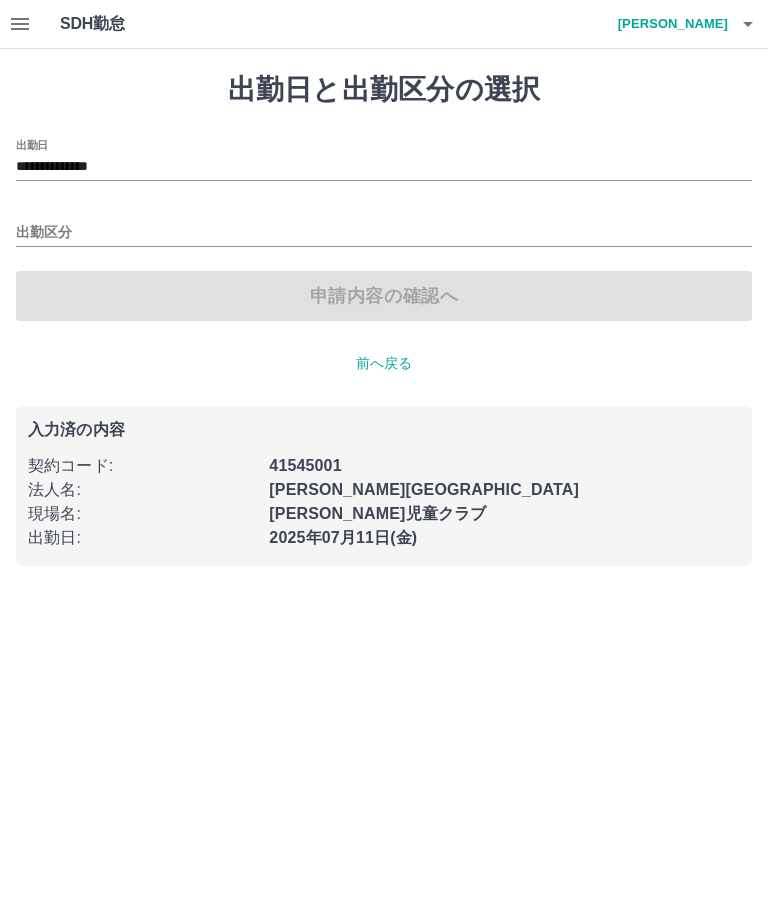 click on "**********" at bounding box center [384, 167] 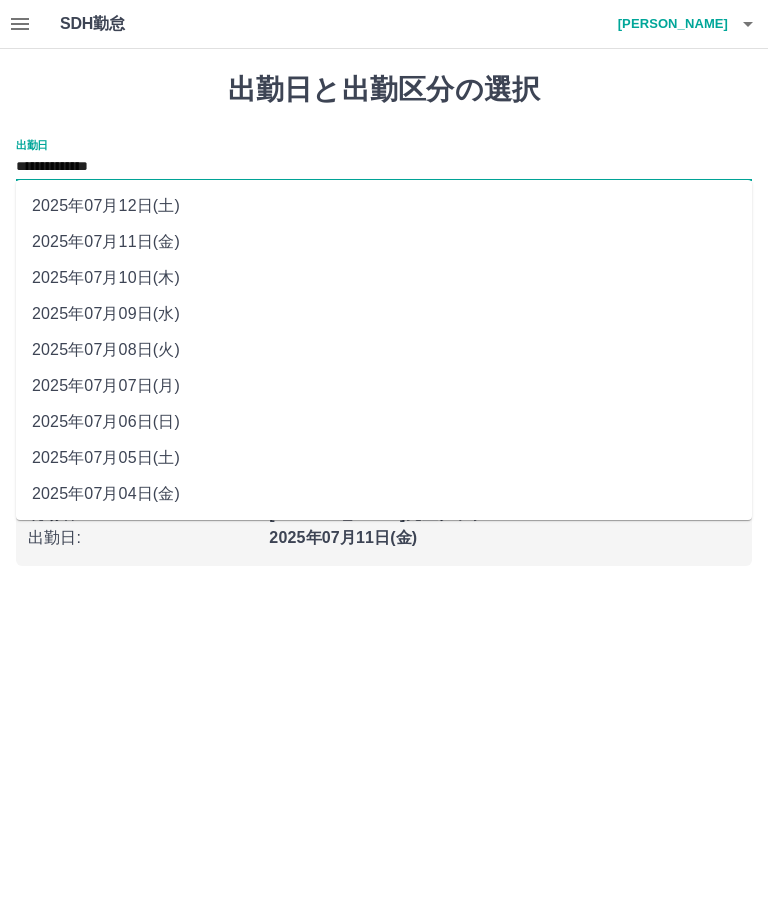 click on "2025年07月10日(木)" at bounding box center (384, 278) 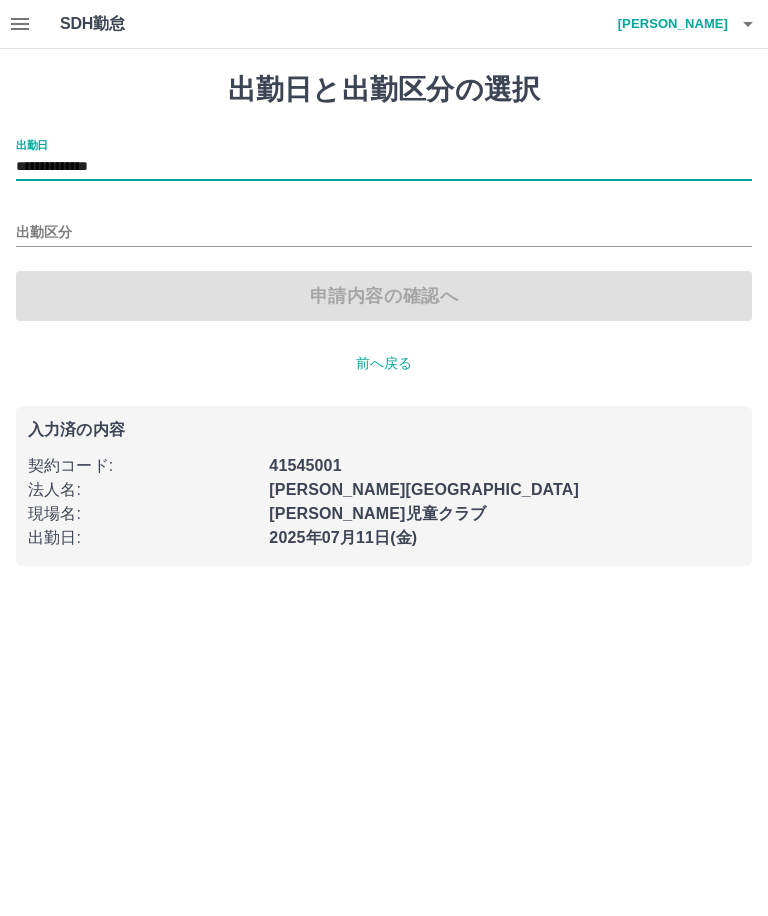 click on "出勤区分" at bounding box center (384, 233) 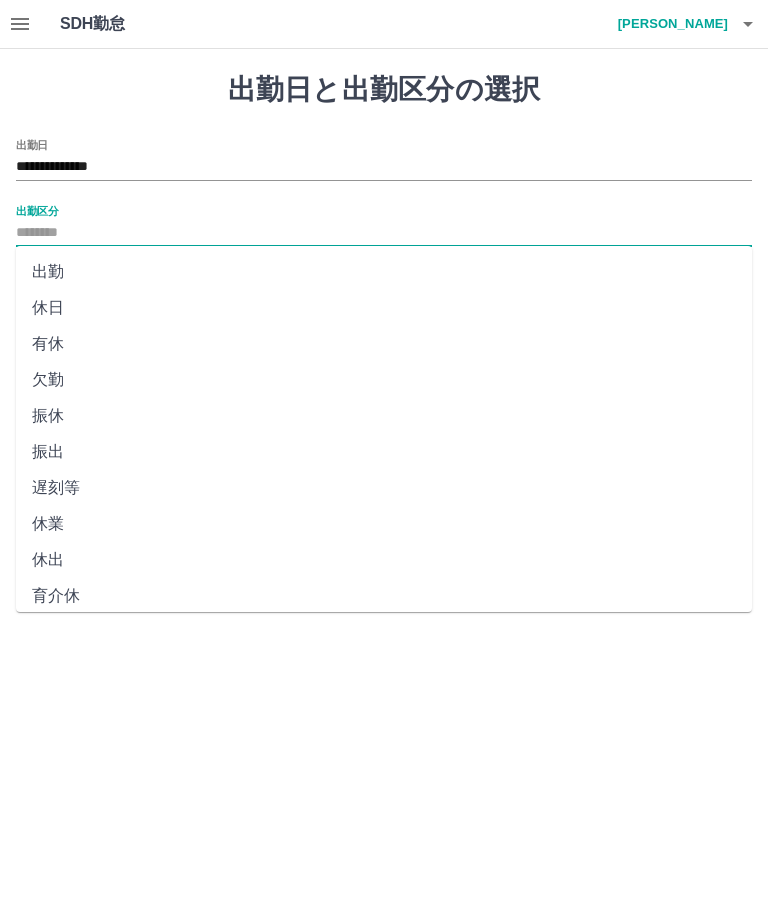 click on "出勤" at bounding box center (384, 272) 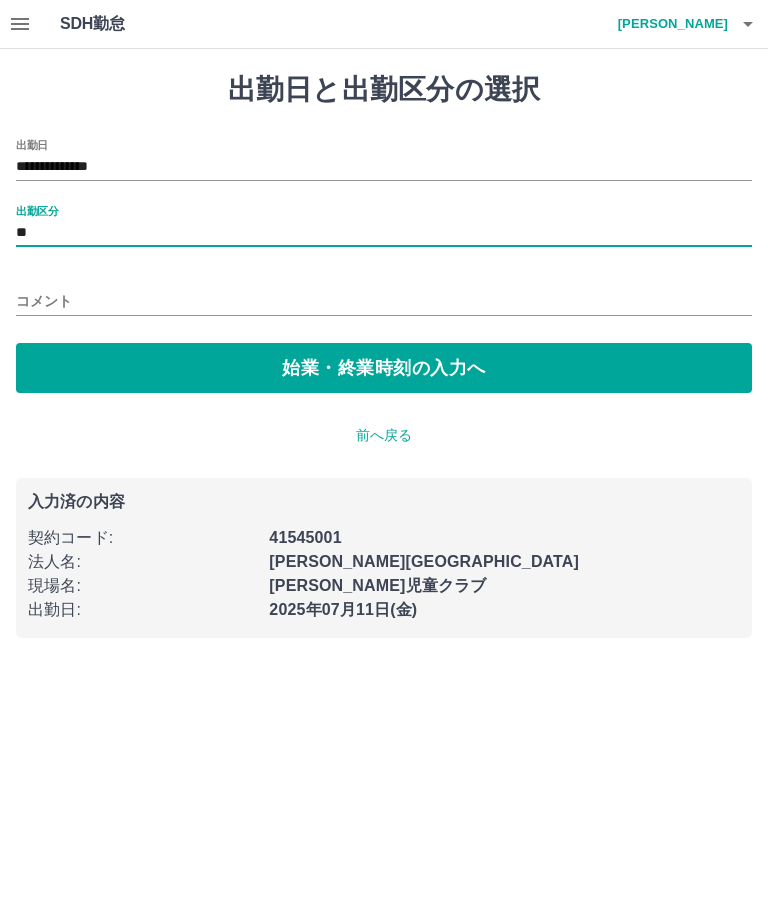 type on "**" 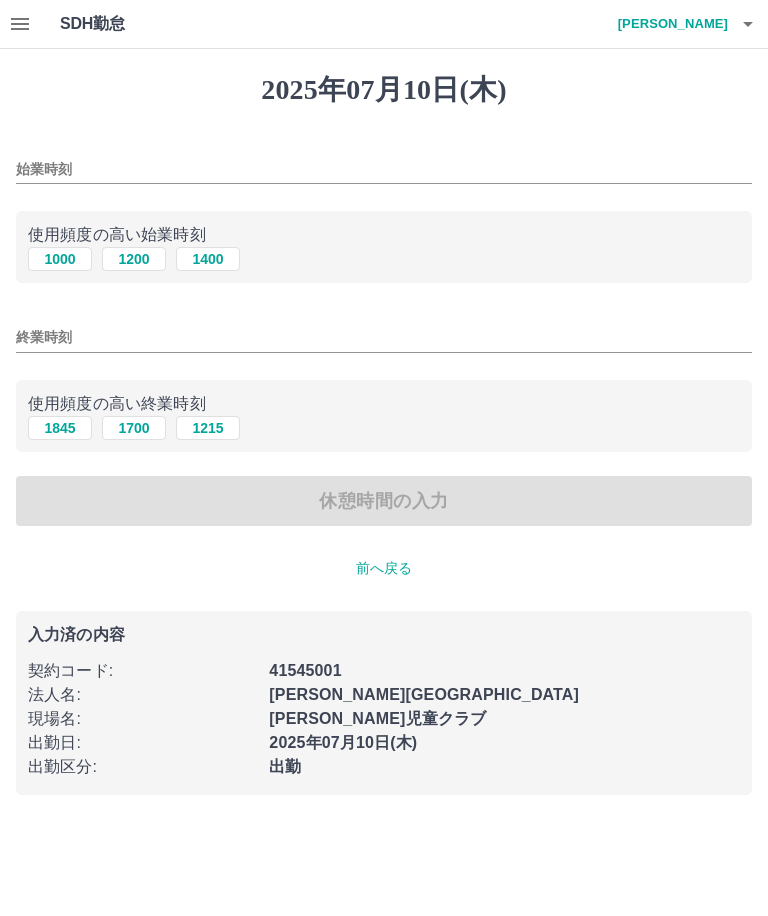 click on "1200" at bounding box center (134, 259) 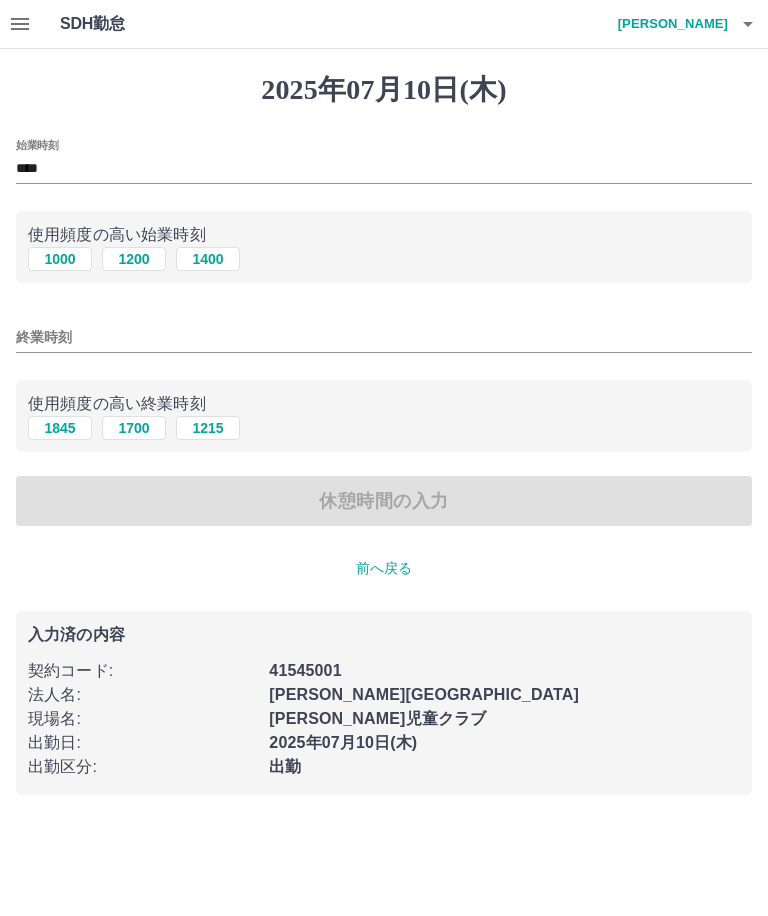click on "終業時刻" at bounding box center [384, 337] 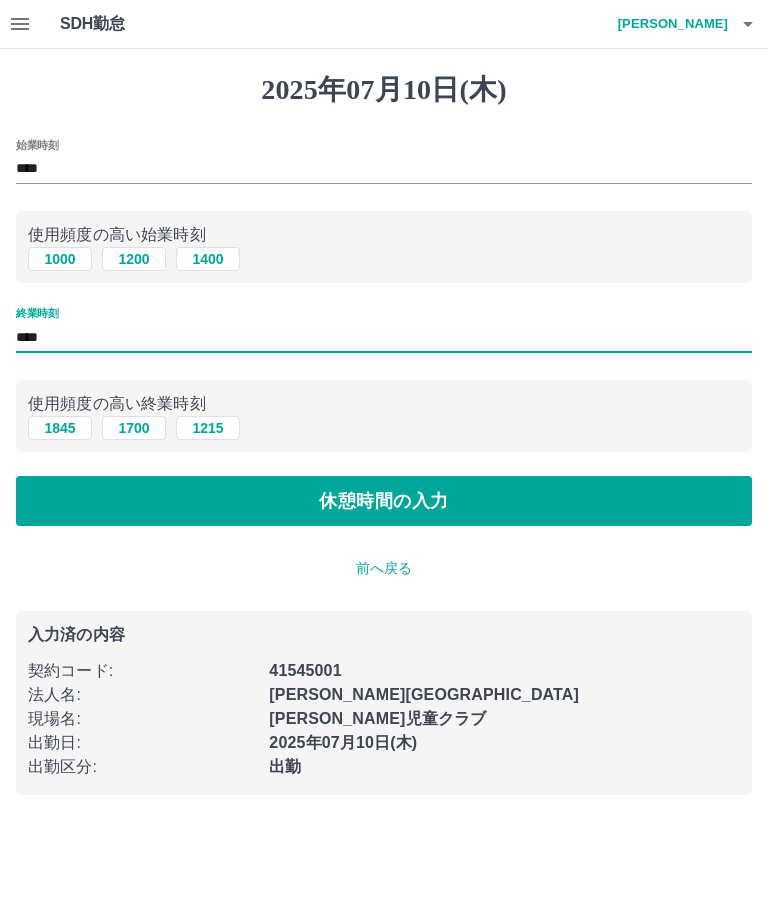 type on "****" 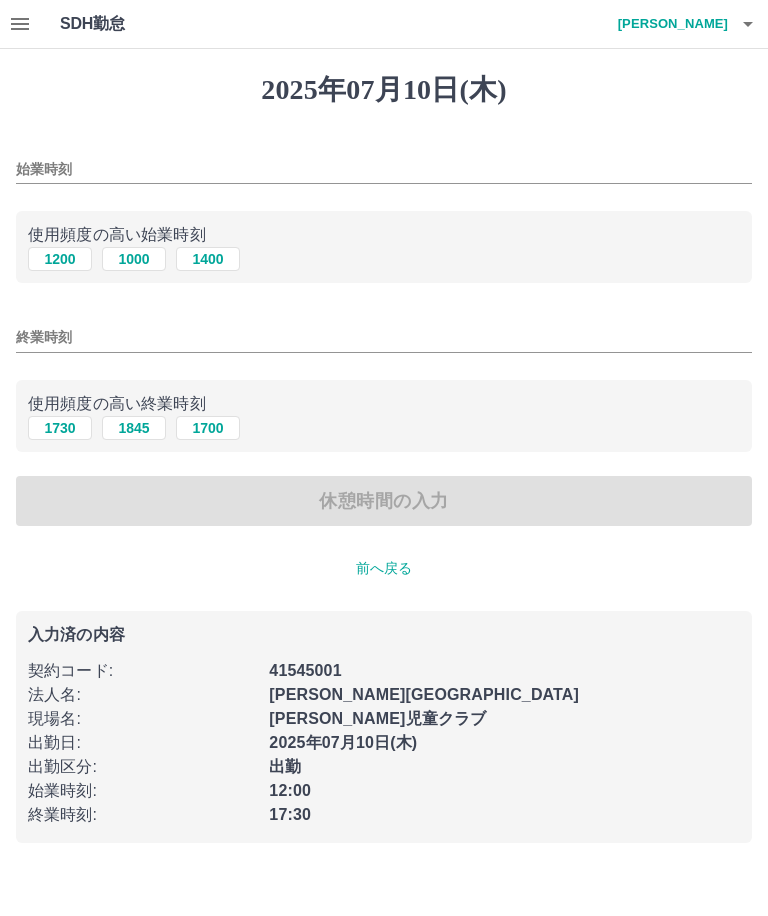 type on "****" 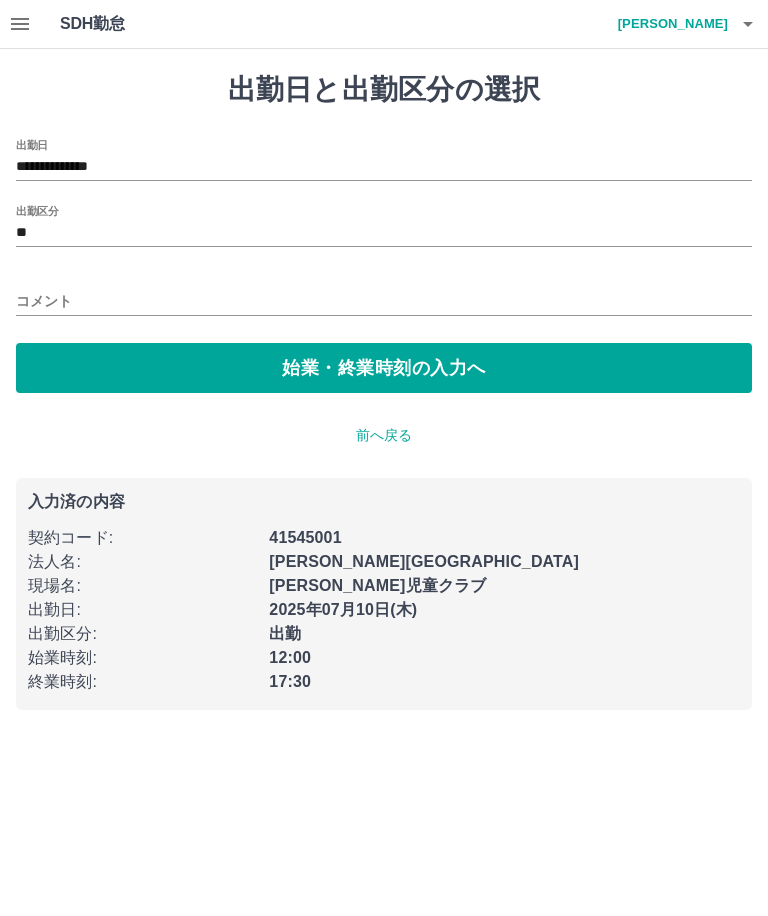 click on "コメント" at bounding box center [384, 301] 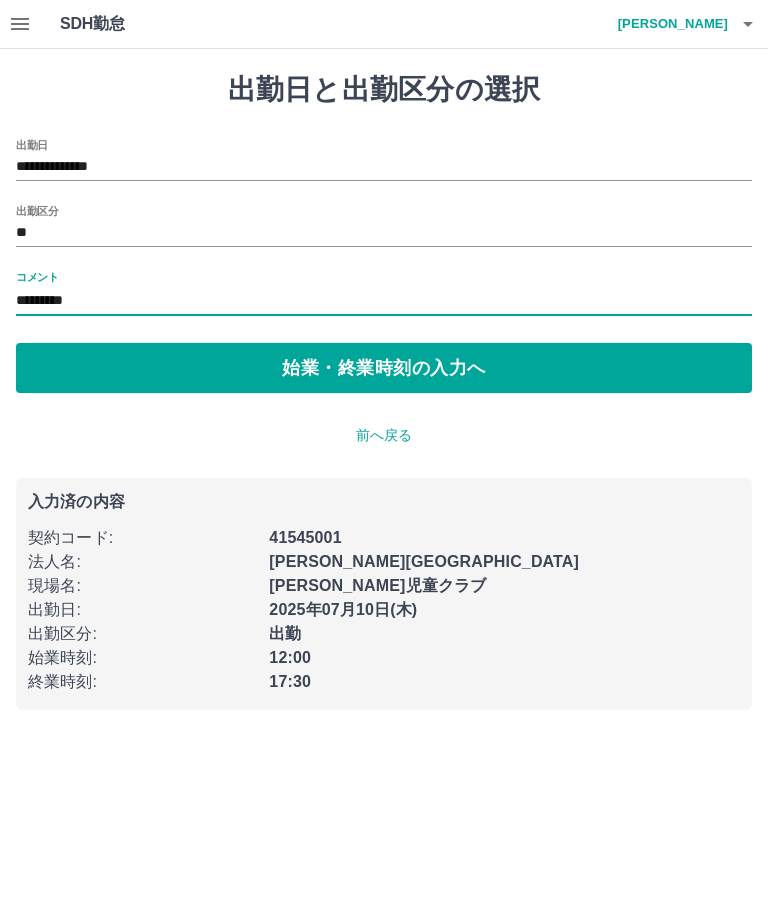 type on "*********" 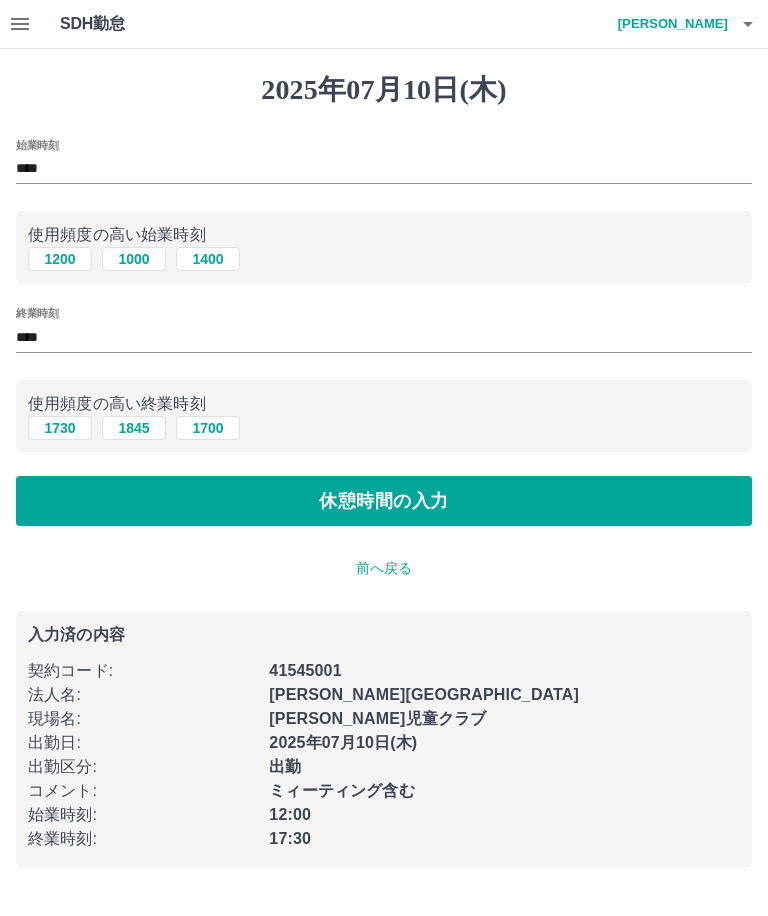 click on "休憩時間の入力" at bounding box center (384, 501) 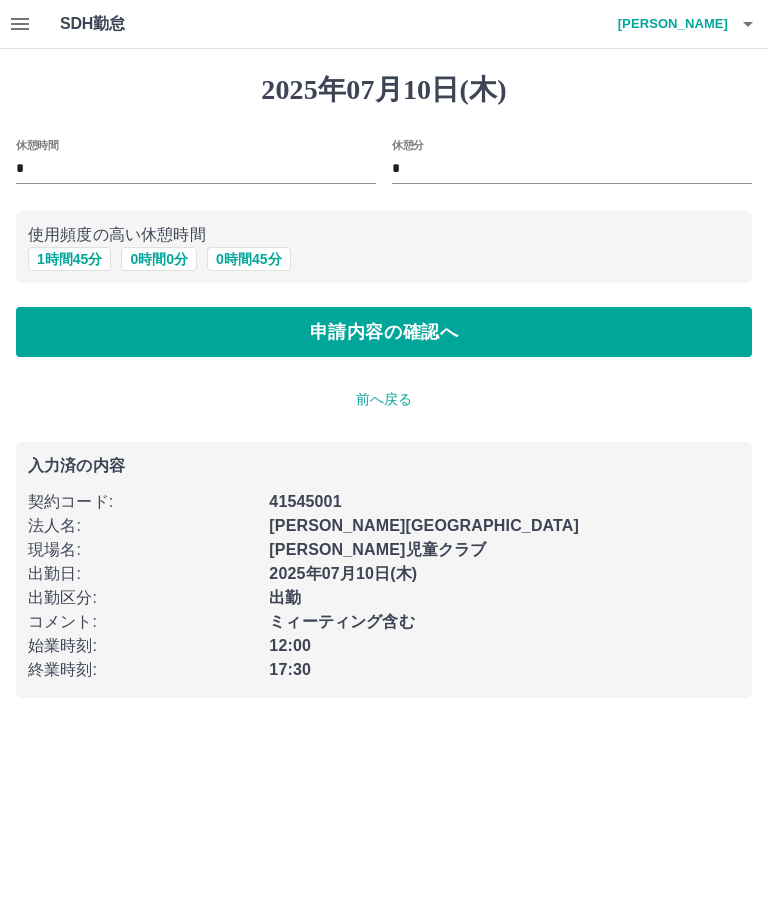 click on "申請内容の確認へ" at bounding box center (384, 332) 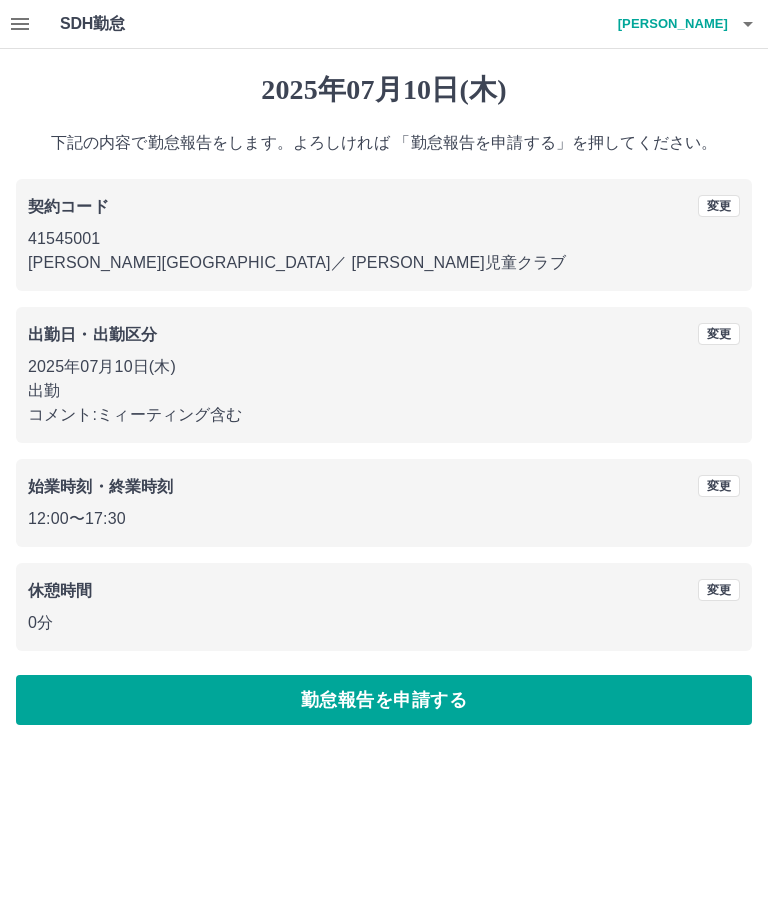 click 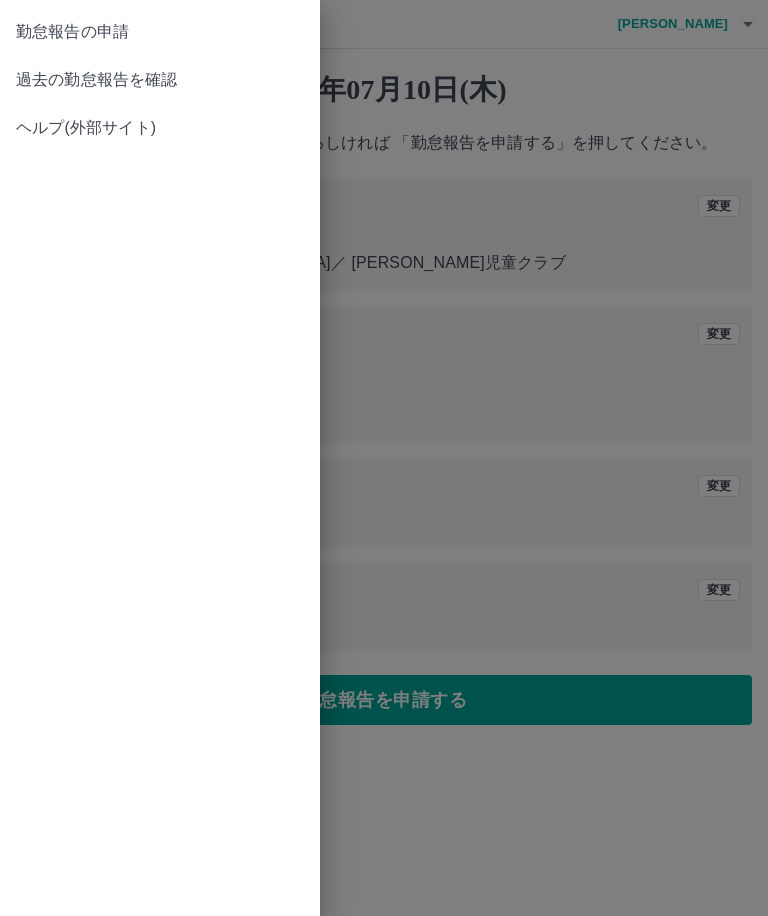 click on "過去の勤怠報告を確認" at bounding box center [160, 80] 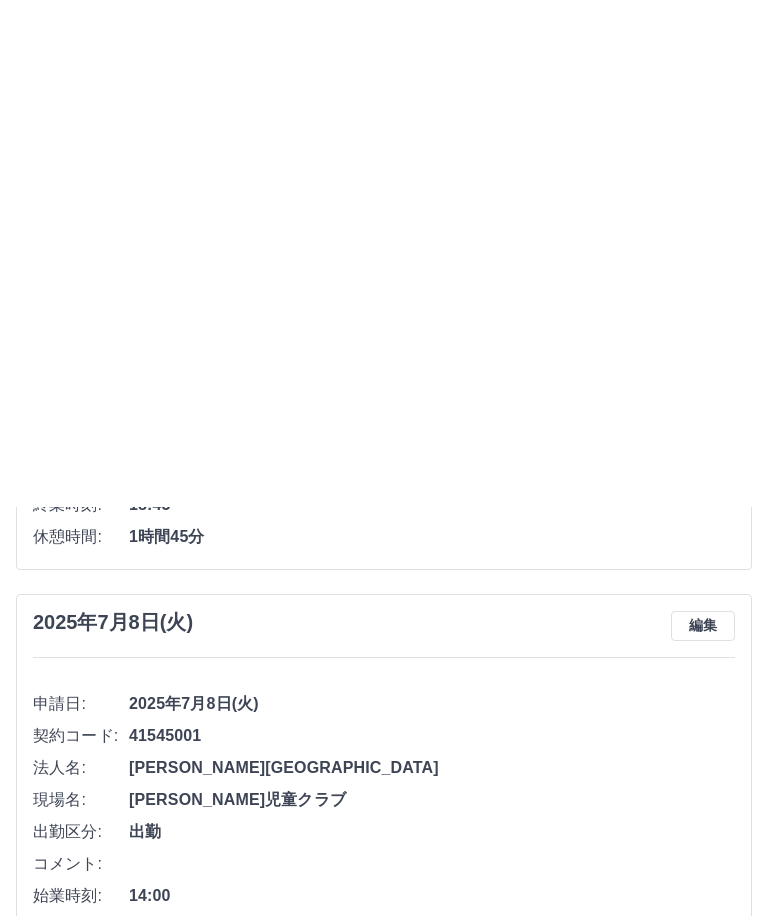 scroll, scrollTop: 0, scrollLeft: 0, axis: both 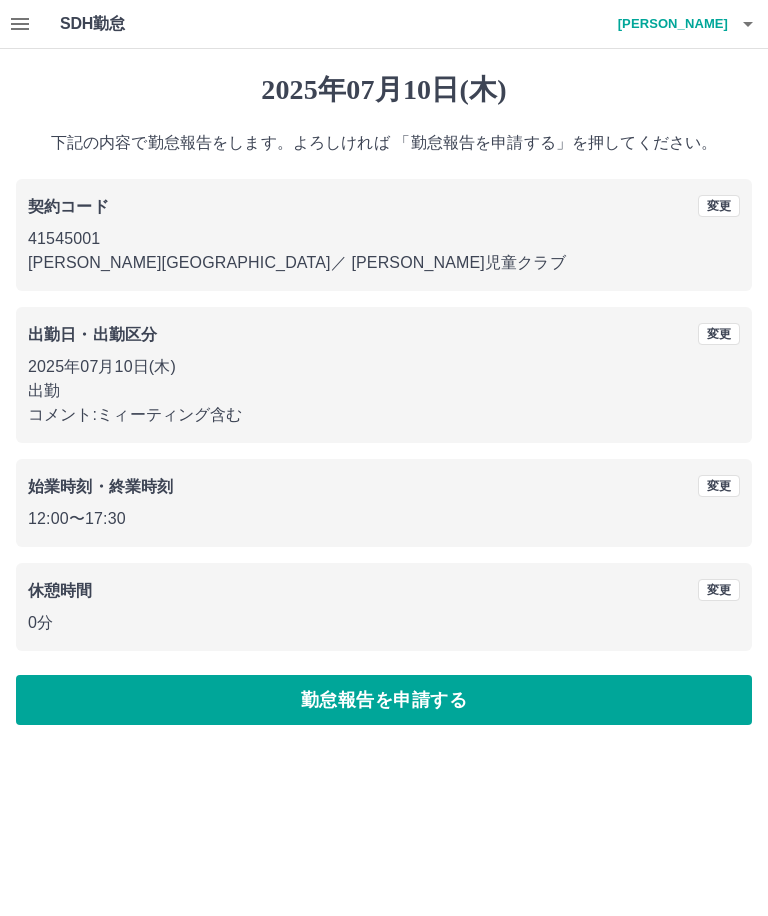 click on "勤怠報告を申請する" at bounding box center [384, 700] 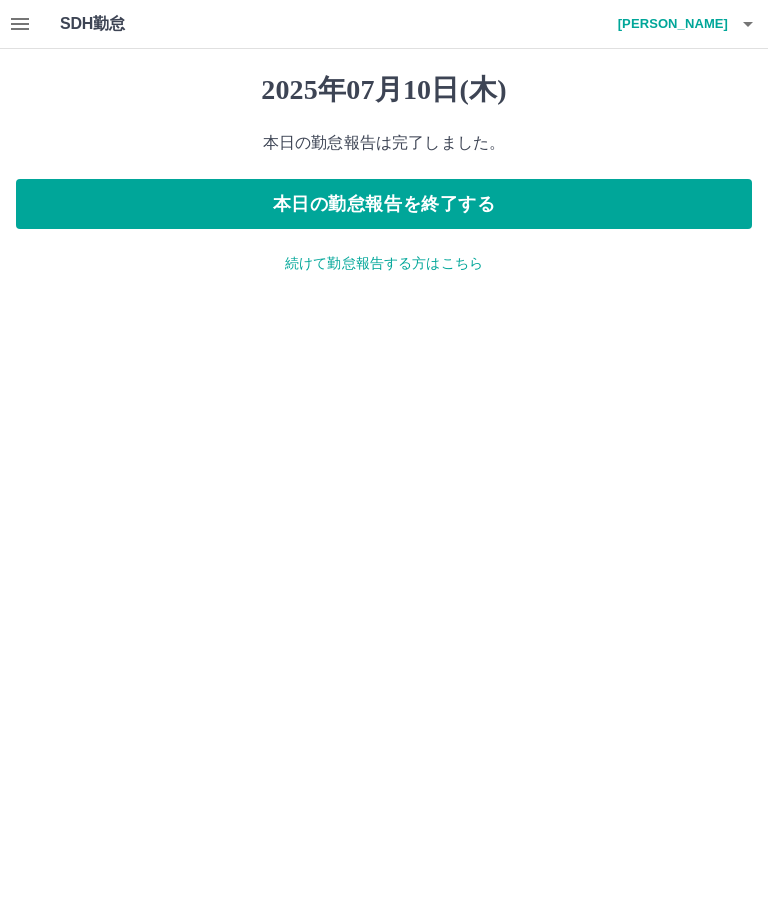 click 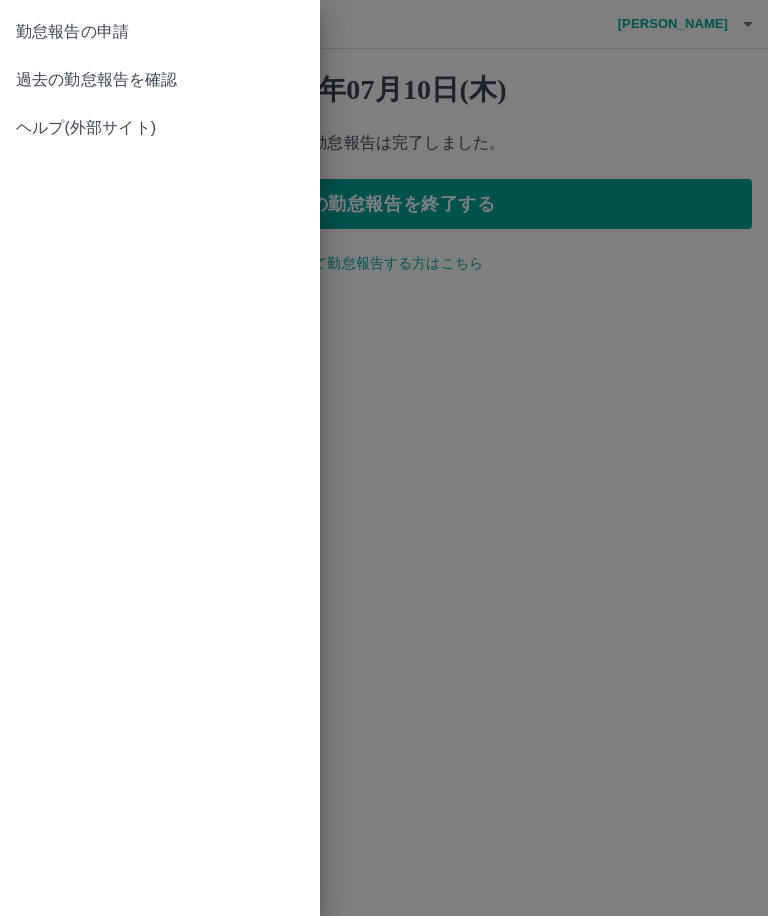 click on "過去の勤怠報告を確認" at bounding box center [160, 80] 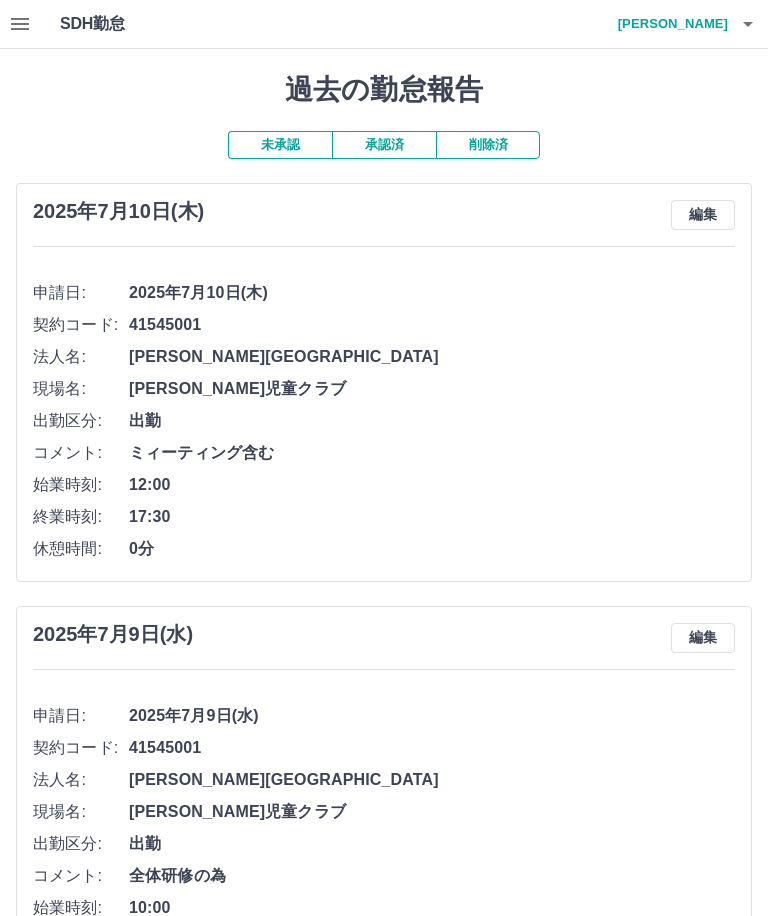click on "2025年7月10日(木) 編集 申請日: 2025年7月10日(木) 契約コード: 41545001 法人名: 石岡市 現場名: 石岡小児童クラブ 出勤区分: 出勤 コメント: ミィーティング含む 始業時刻: 12:00 終業時刻: 17:30 休憩時間: 0分" at bounding box center (384, 382) 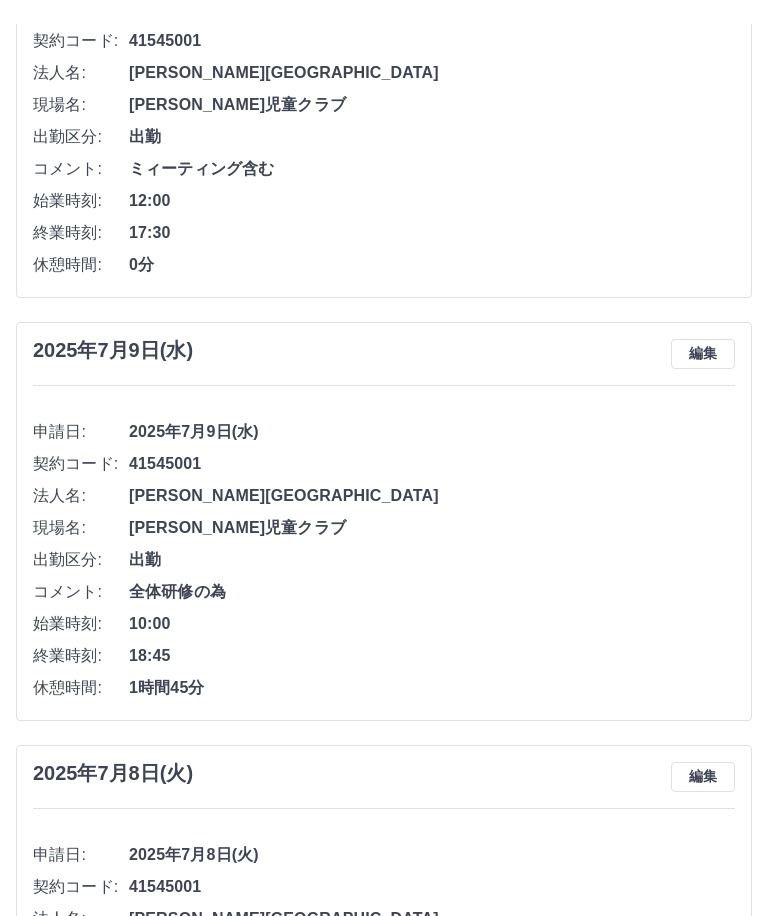 scroll, scrollTop: 0, scrollLeft: 0, axis: both 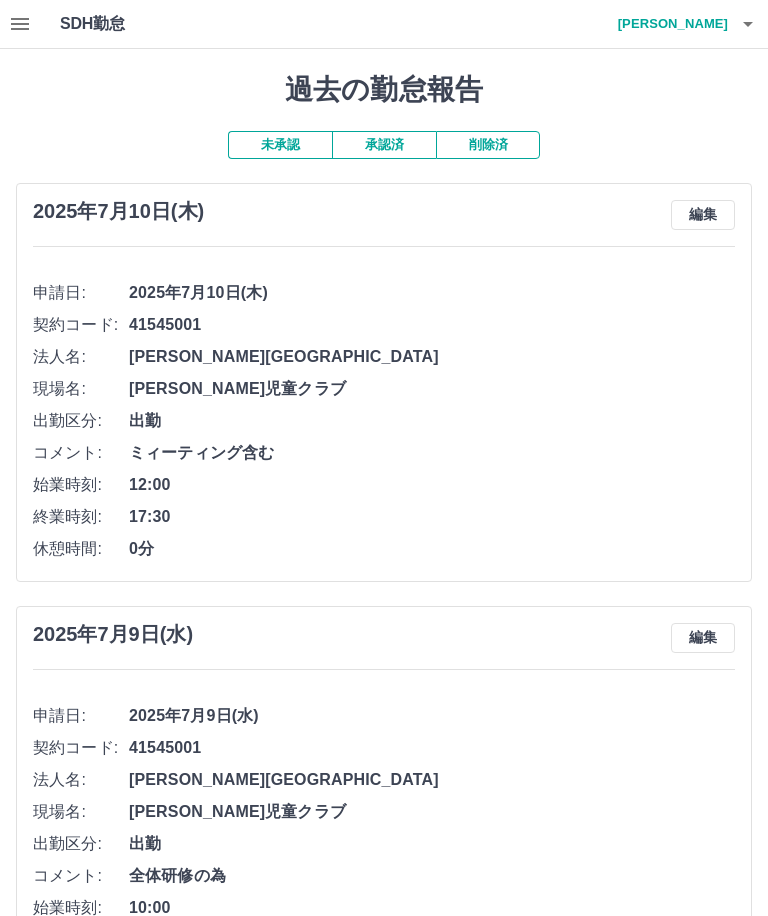 click on "岩田　麻起子" at bounding box center [668, 24] 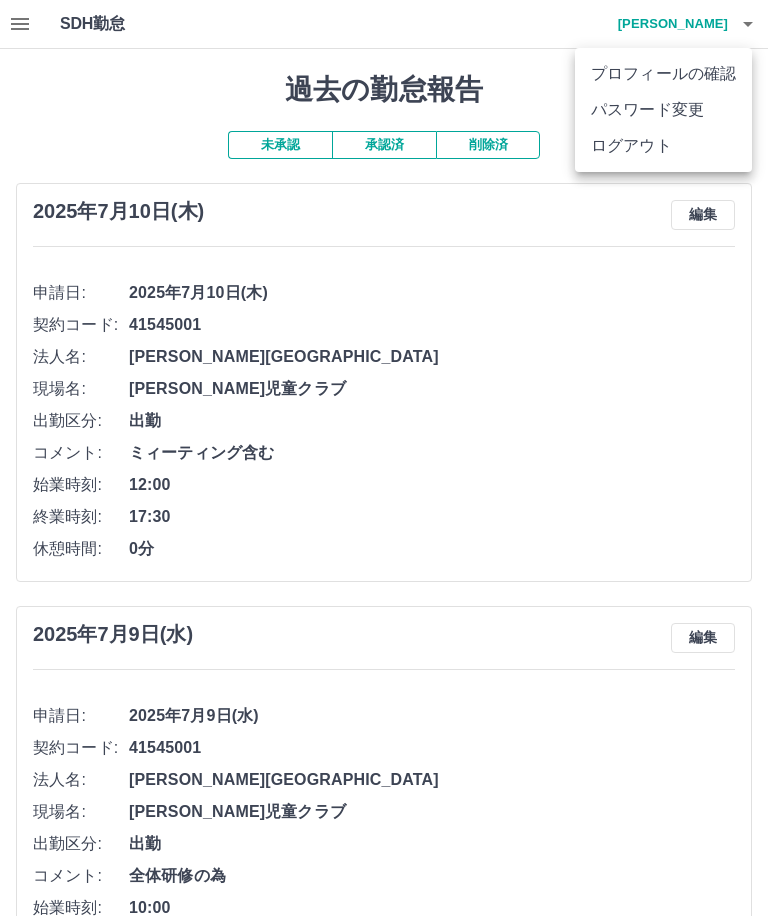 click on "ログアウト" at bounding box center [663, 146] 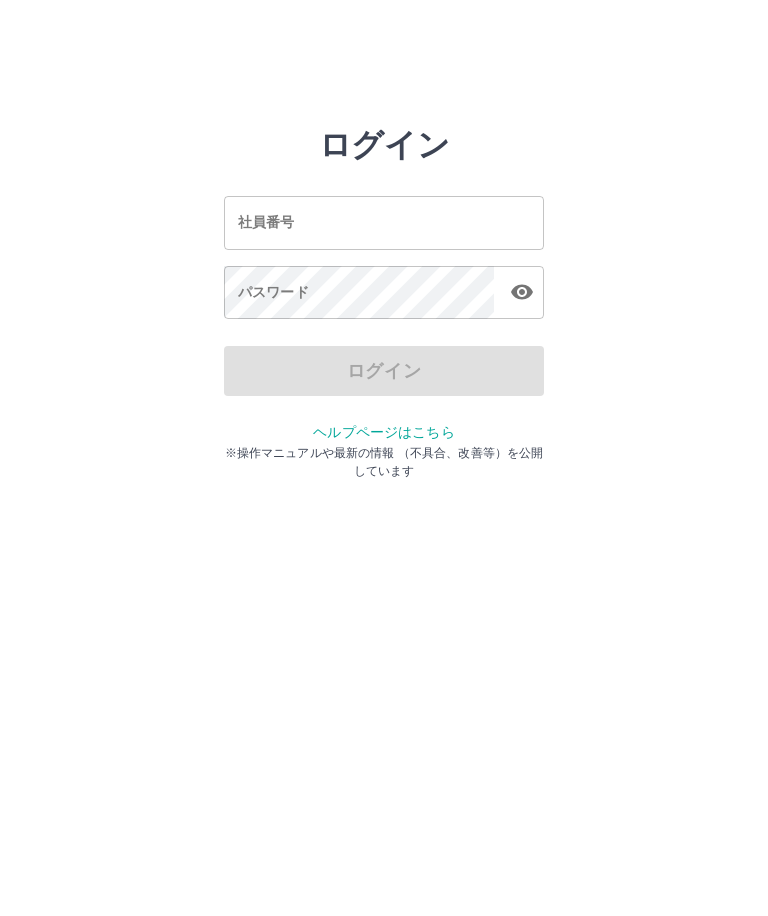 scroll, scrollTop: 0, scrollLeft: 0, axis: both 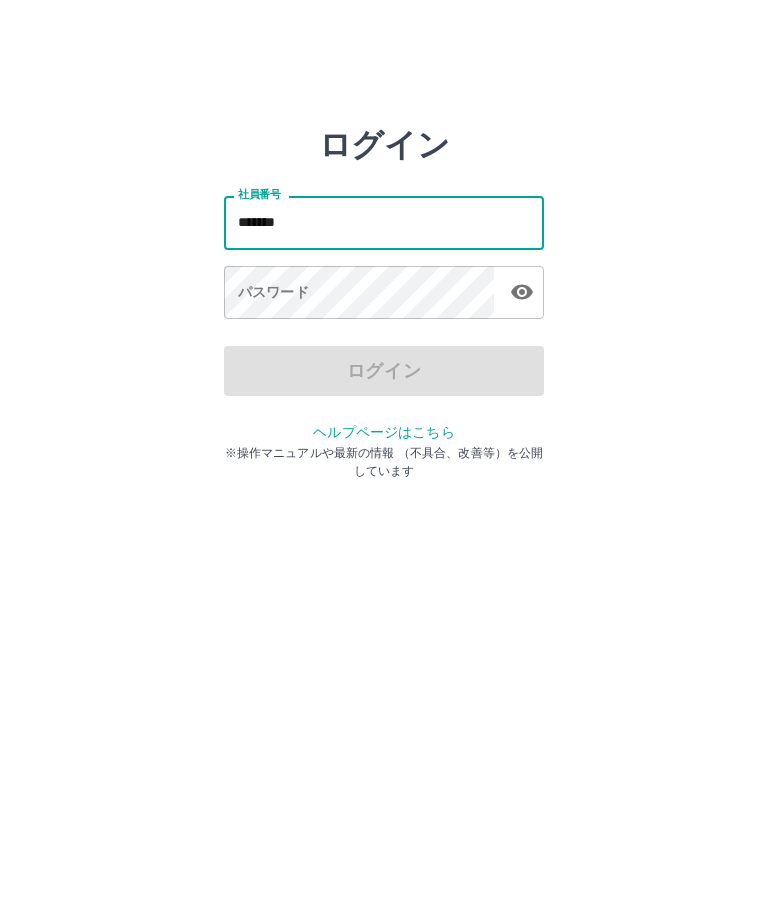 type on "*******" 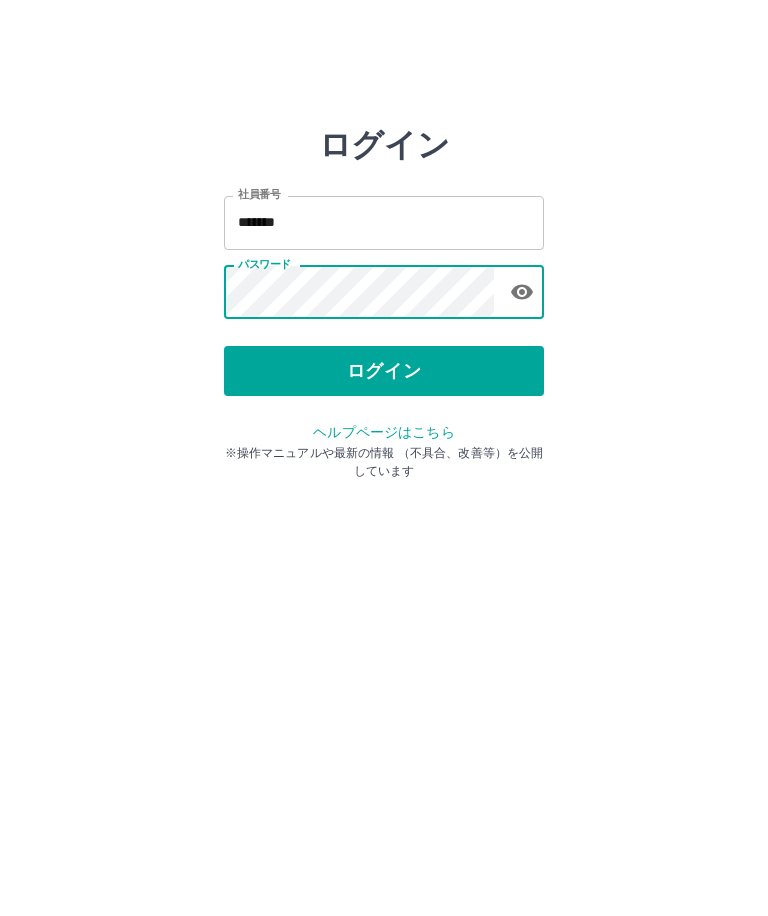 click on "ログイン" at bounding box center [384, 371] 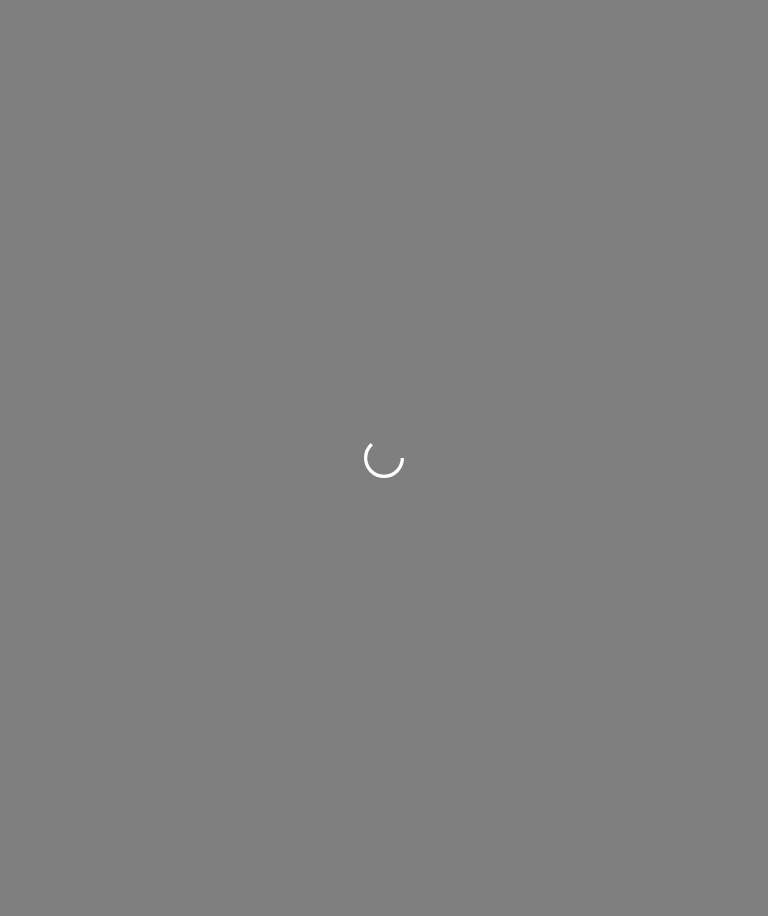 scroll, scrollTop: 0, scrollLeft: 0, axis: both 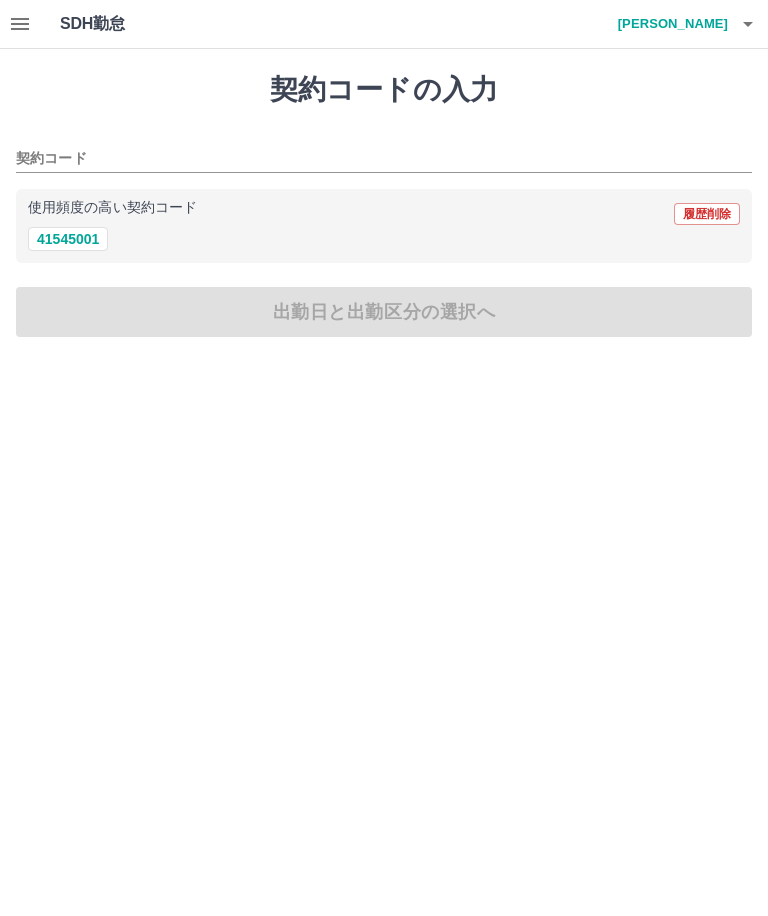 click on "41545001" at bounding box center (68, 239) 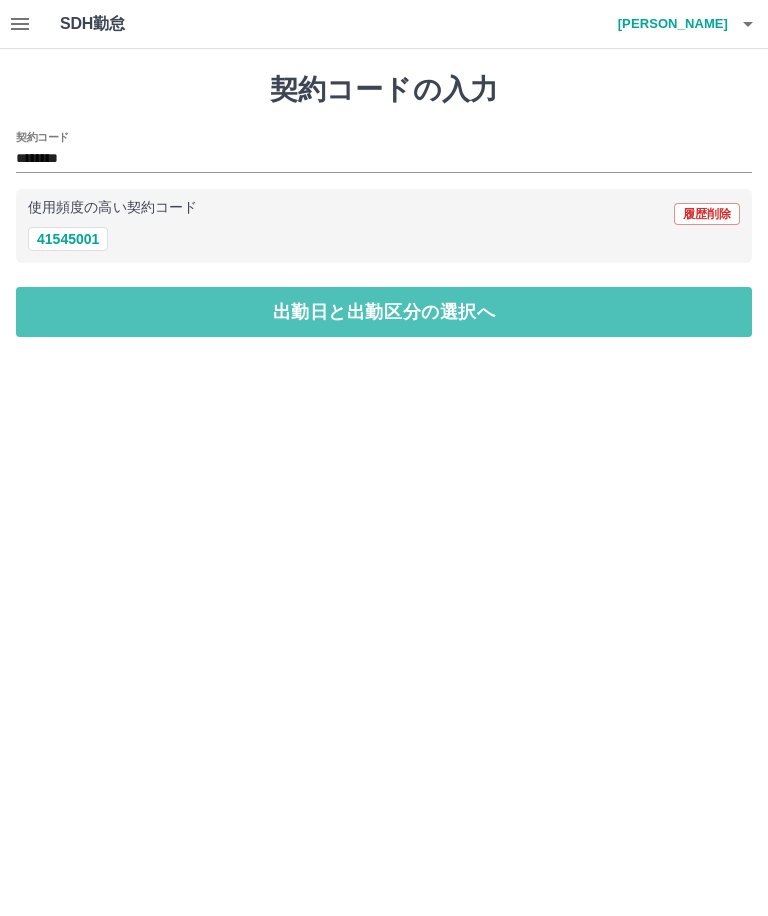 click on "出勤日と出勤区分の選択へ" at bounding box center (384, 312) 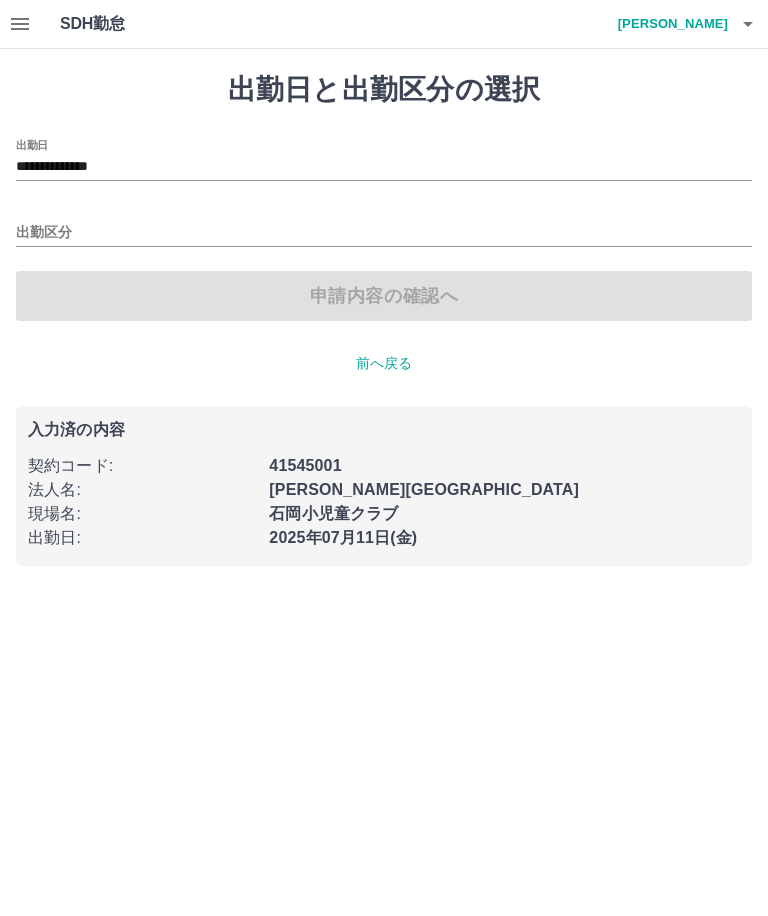 click on "**********" at bounding box center (384, 167) 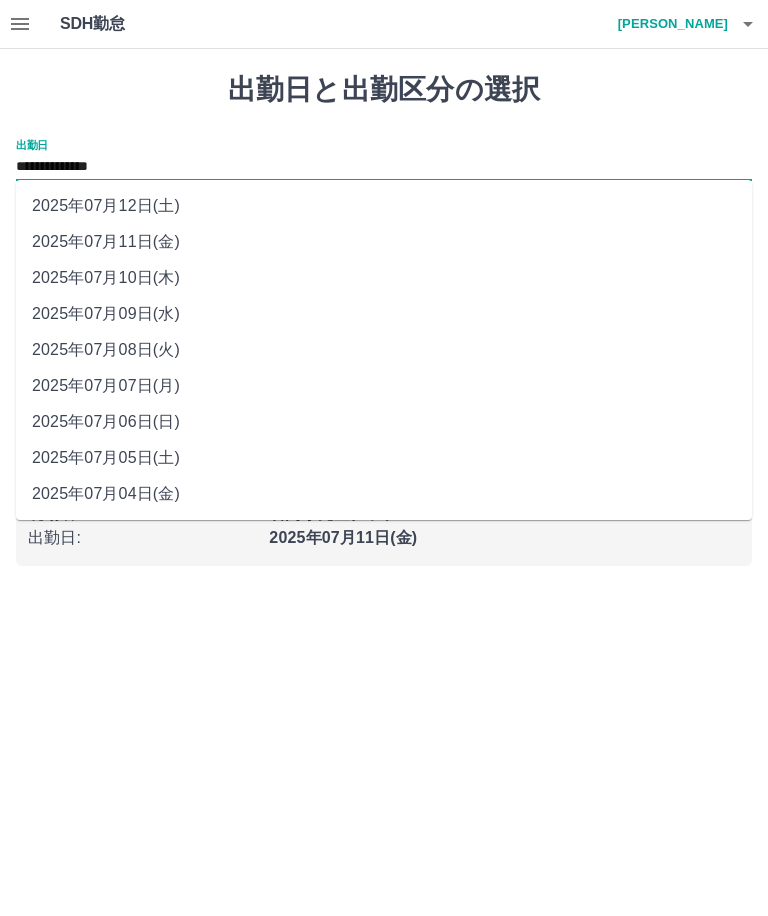 click on "2025年07月10日(木)" at bounding box center (384, 278) 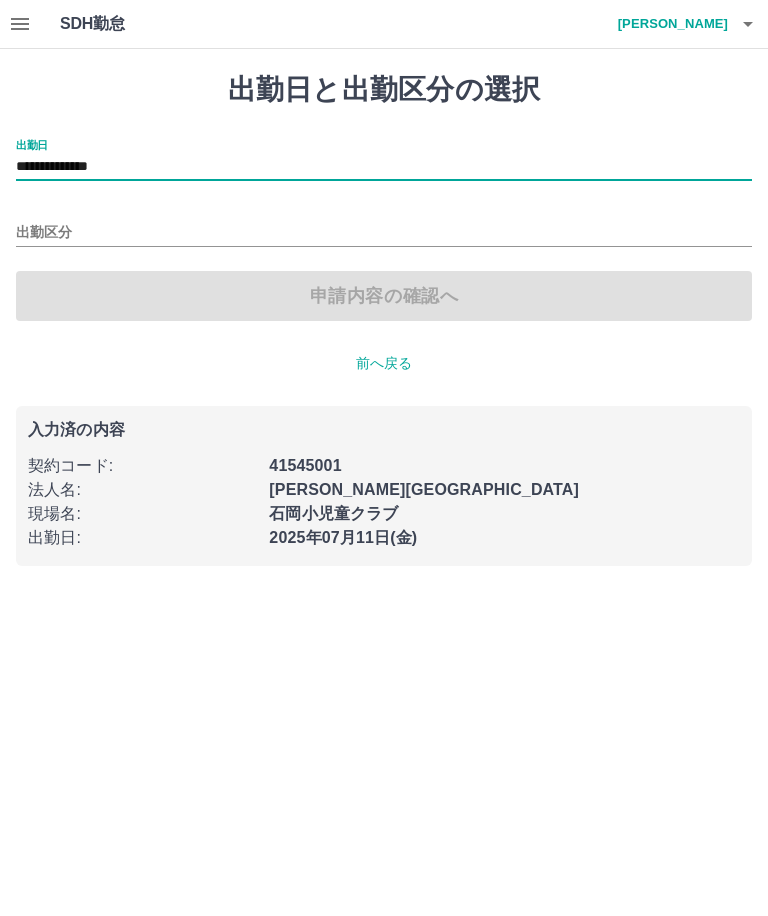 click on "出勤区分" at bounding box center (384, 233) 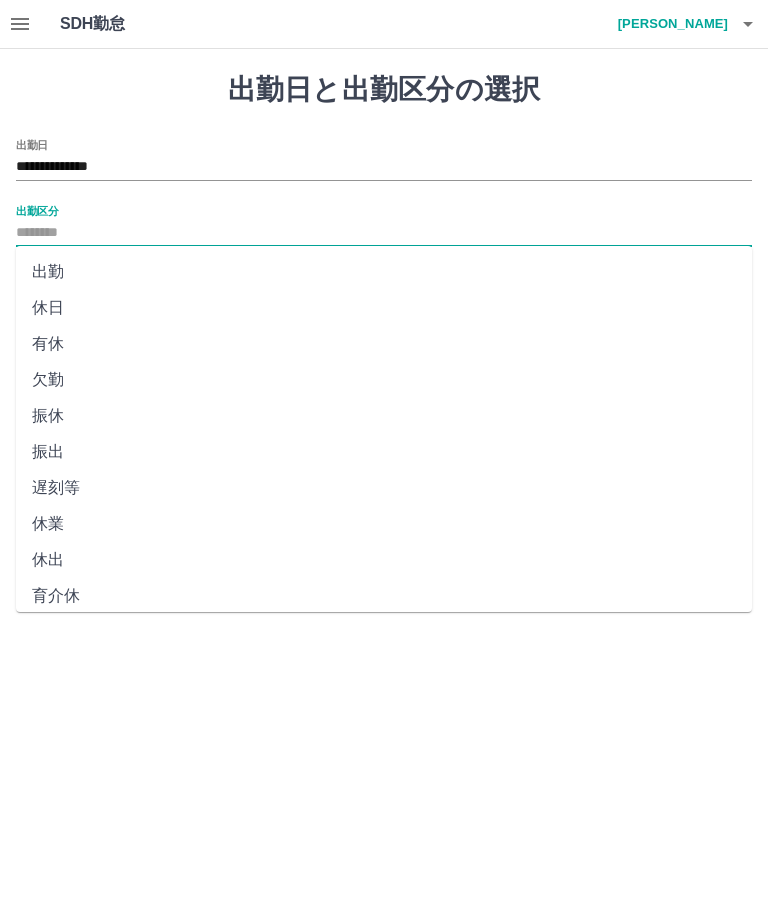 click on "出勤" at bounding box center [384, 272] 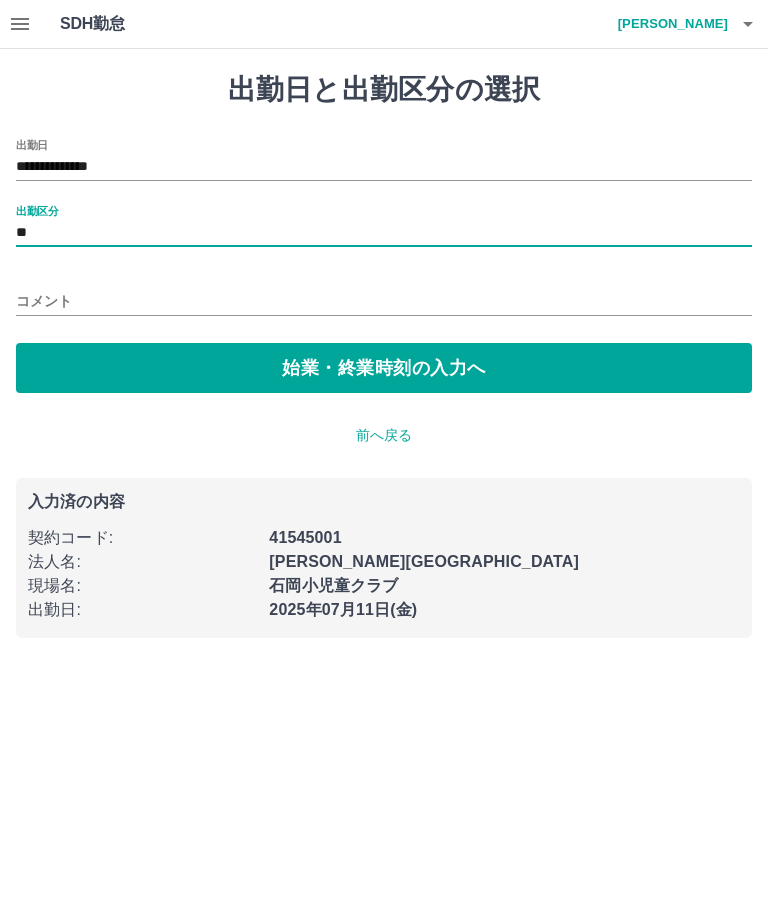 click on "コメント" at bounding box center [384, 301] 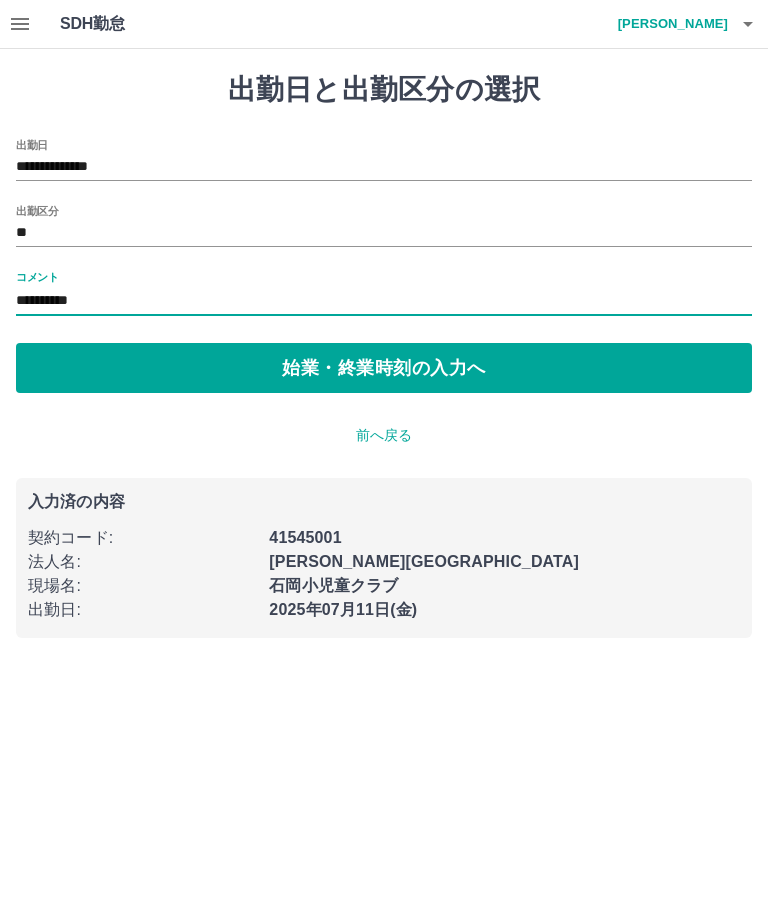 type on "**********" 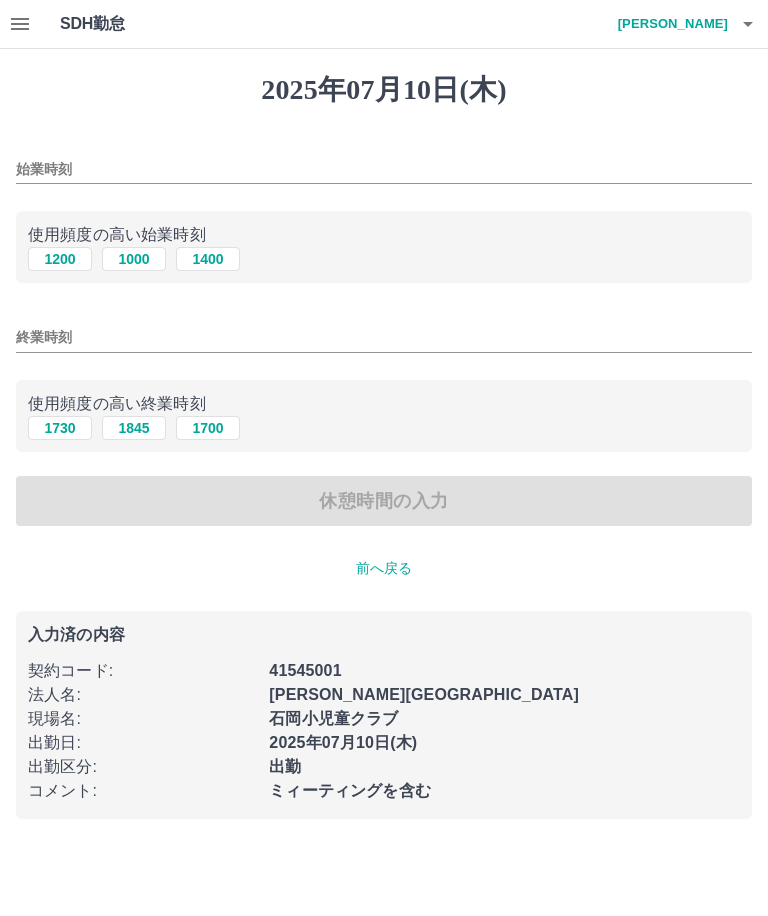 click on "1200" at bounding box center [60, 259] 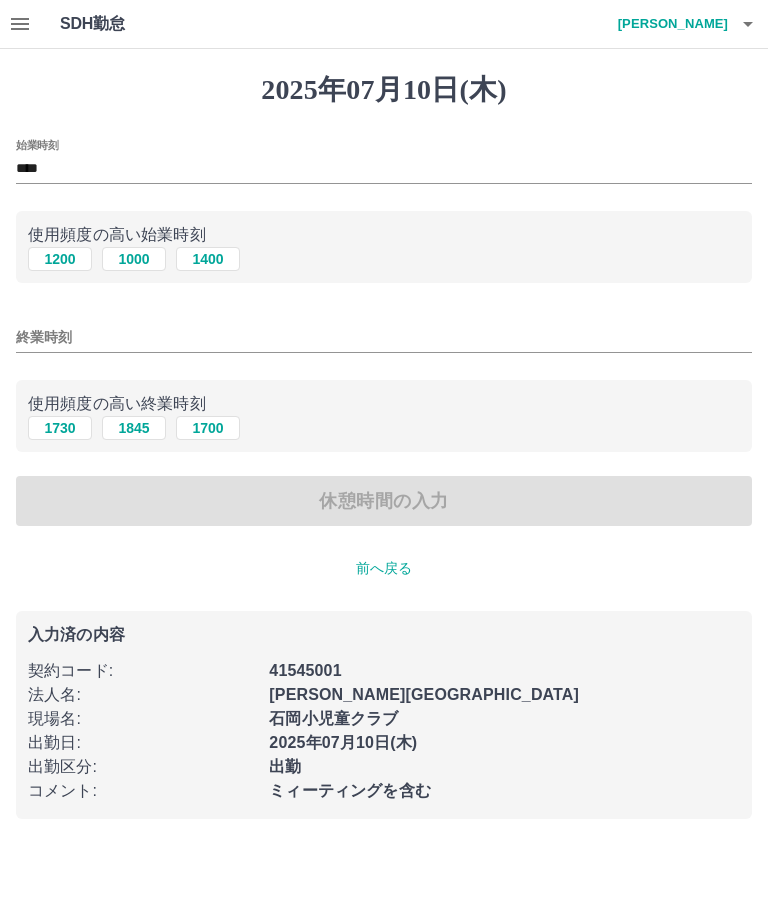 click on "終業時刻" at bounding box center [384, 337] 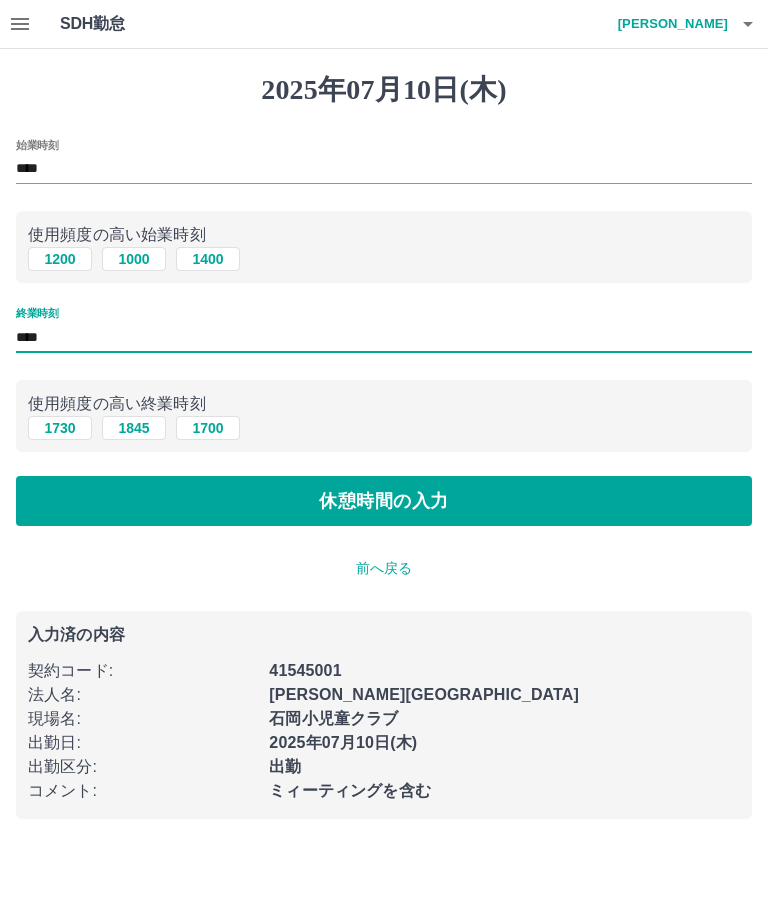 type on "****" 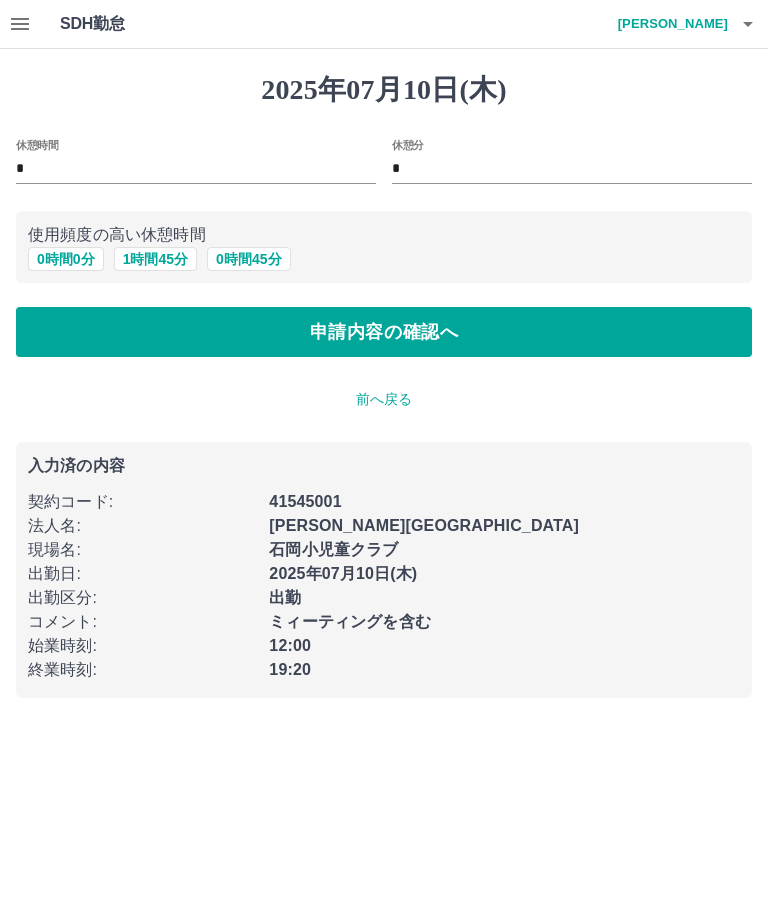 click on "0 時間 45 分" at bounding box center (248, 259) 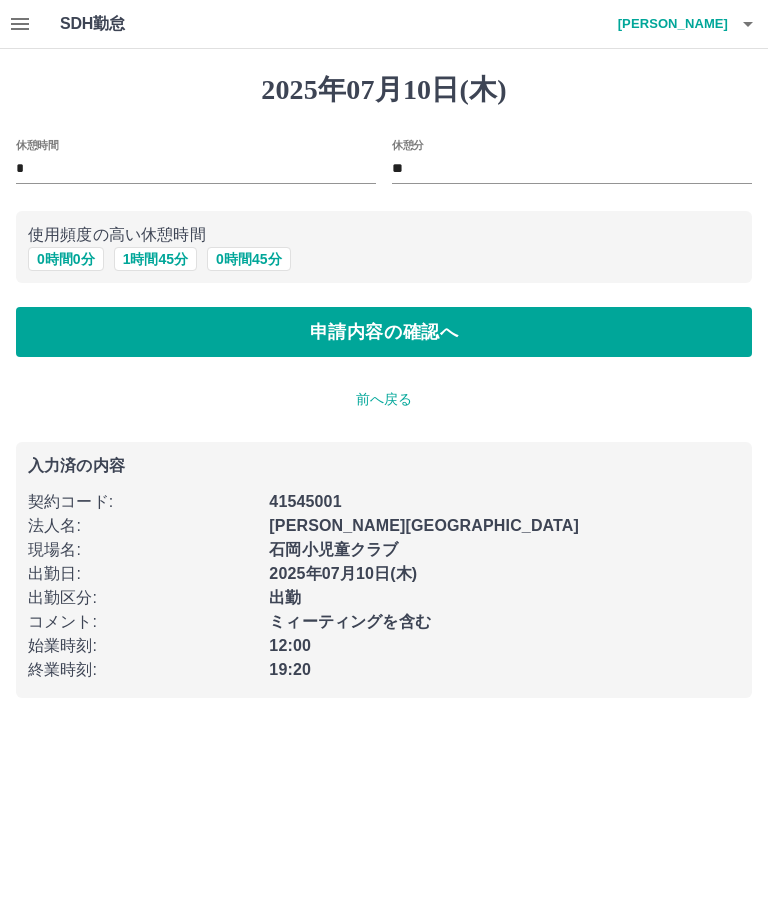 click on "申請内容の確認へ" at bounding box center (384, 332) 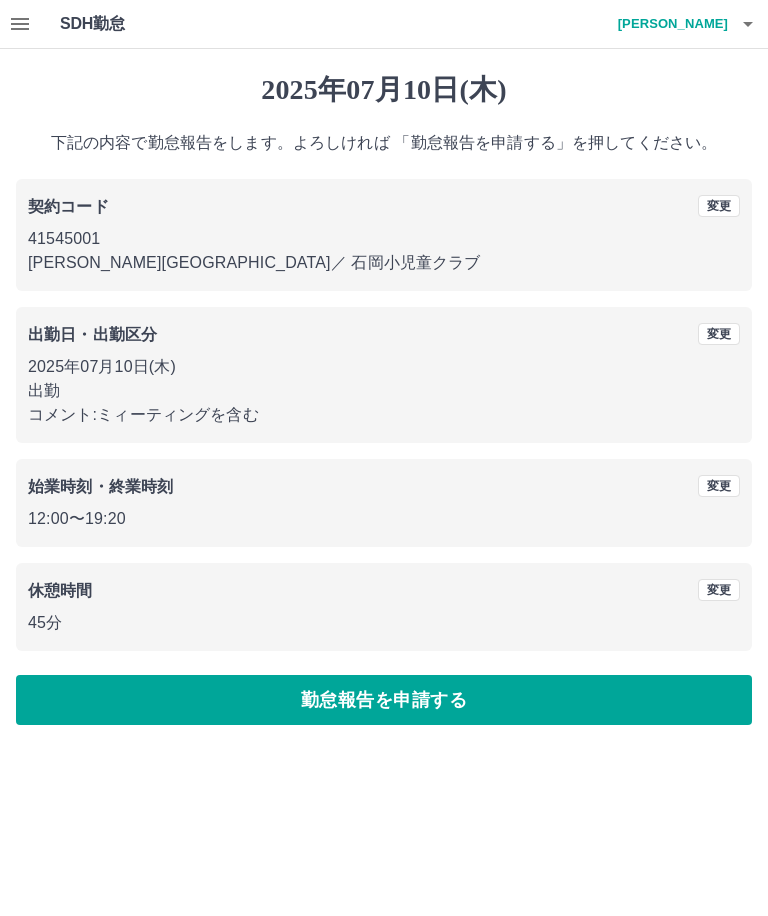 click on "勤怠報告を申請する" at bounding box center [384, 700] 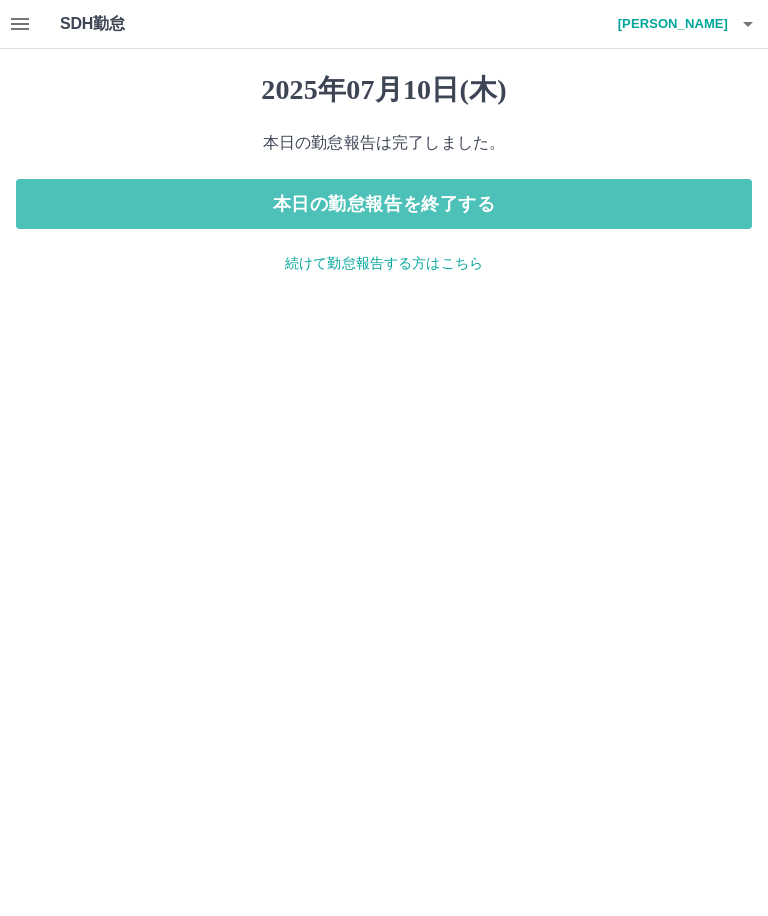click on "本日の勤怠報告を終了する" at bounding box center [384, 204] 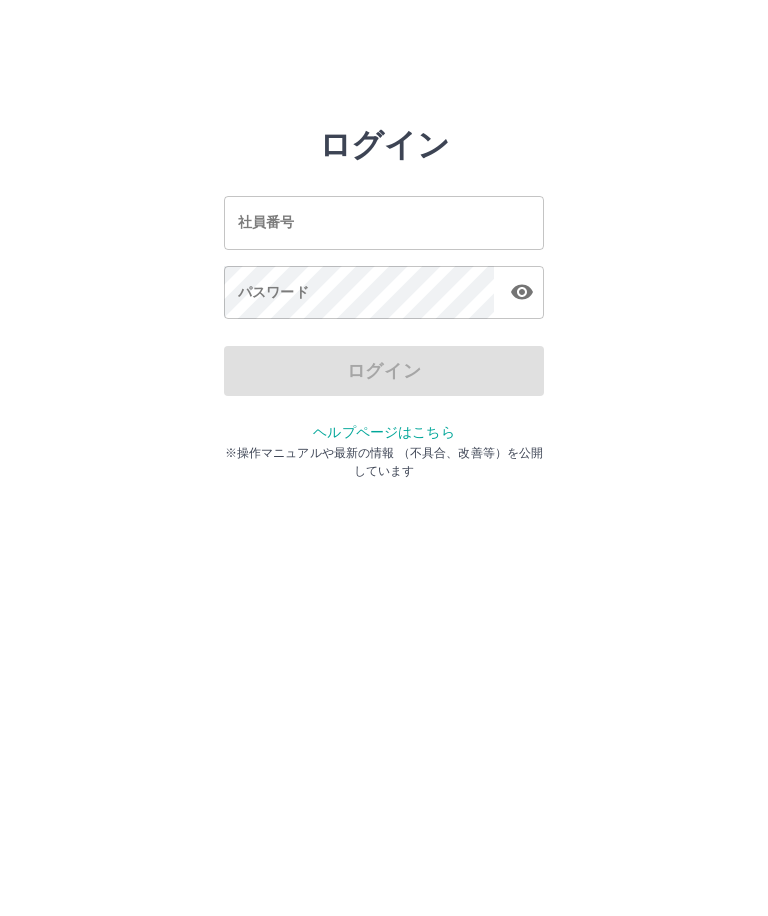scroll, scrollTop: 0, scrollLeft: 0, axis: both 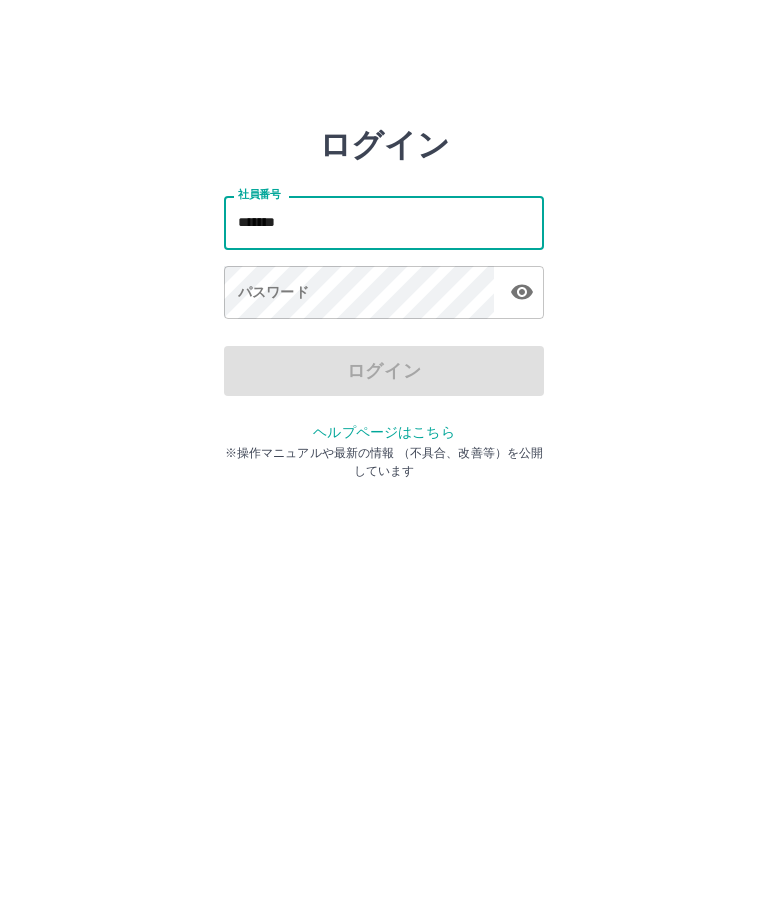type on "*******" 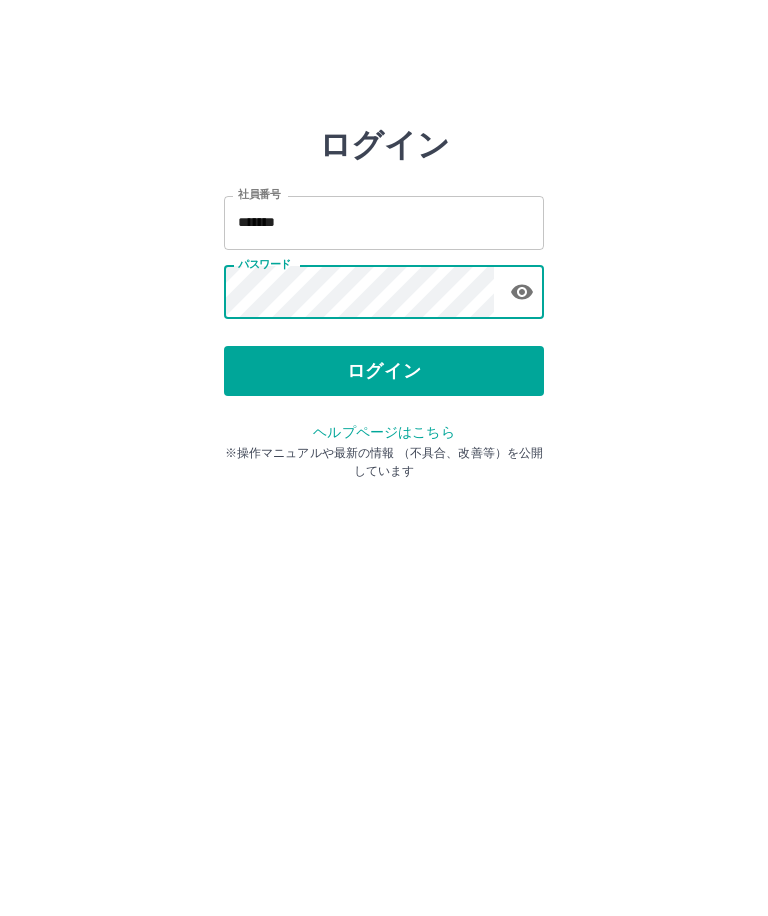 click on "ログイン" at bounding box center [384, 371] 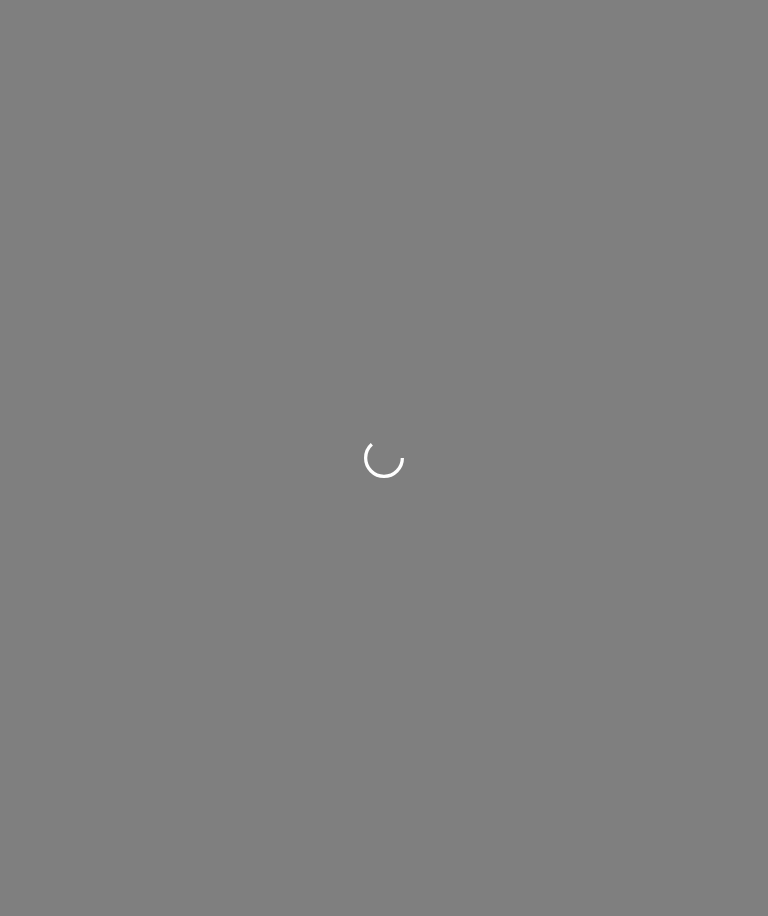 scroll, scrollTop: 0, scrollLeft: 0, axis: both 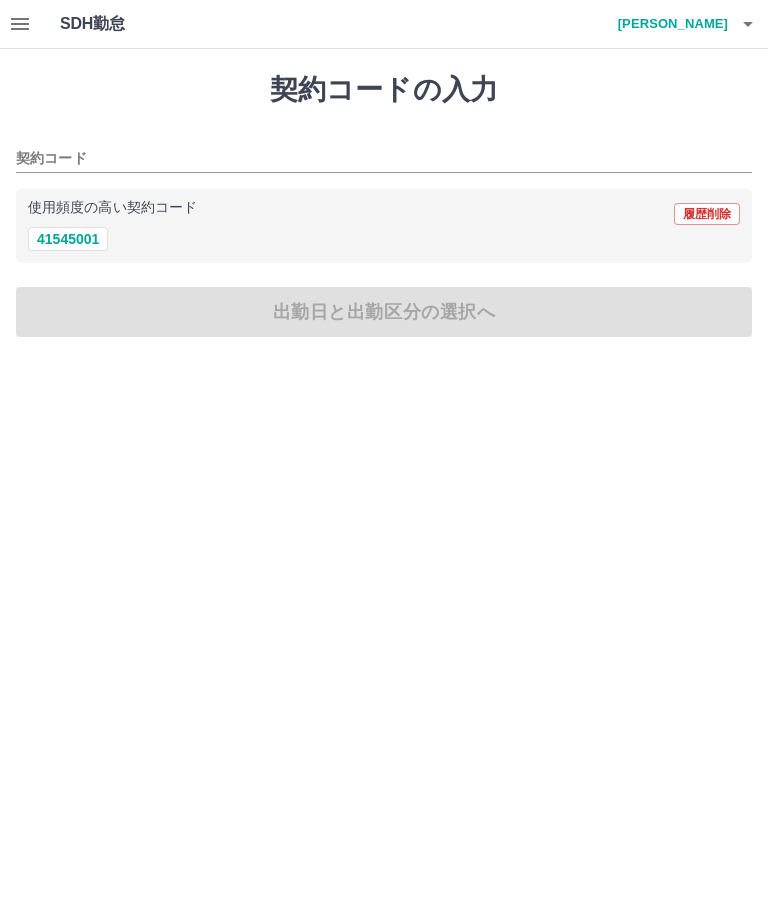 click at bounding box center [20, 24] 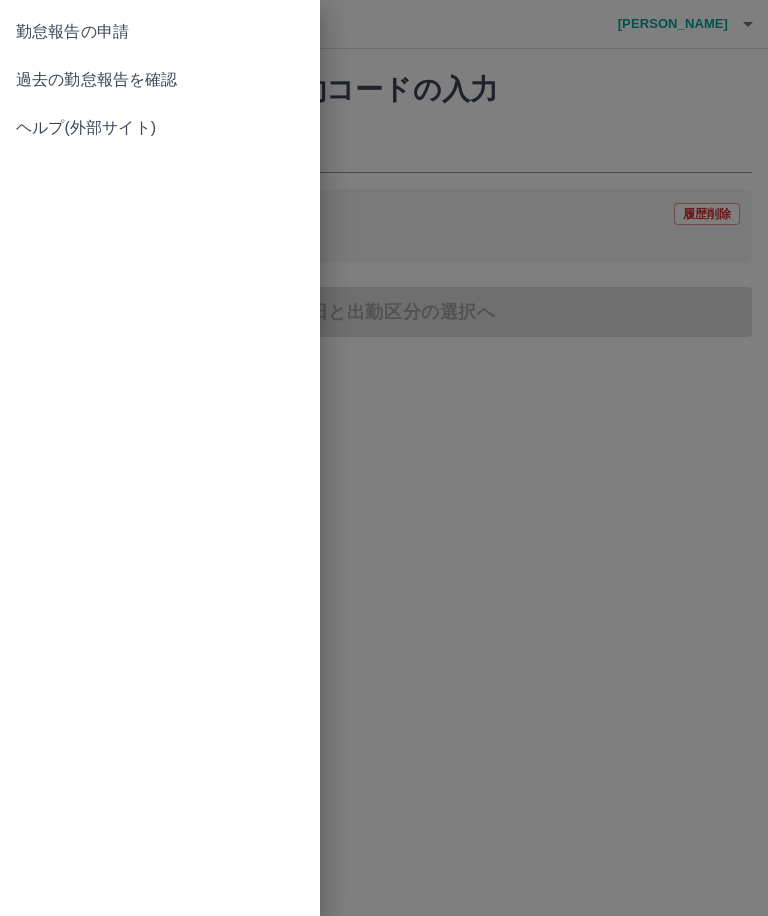 click on "過去の勤怠報告を確認" at bounding box center (160, 80) 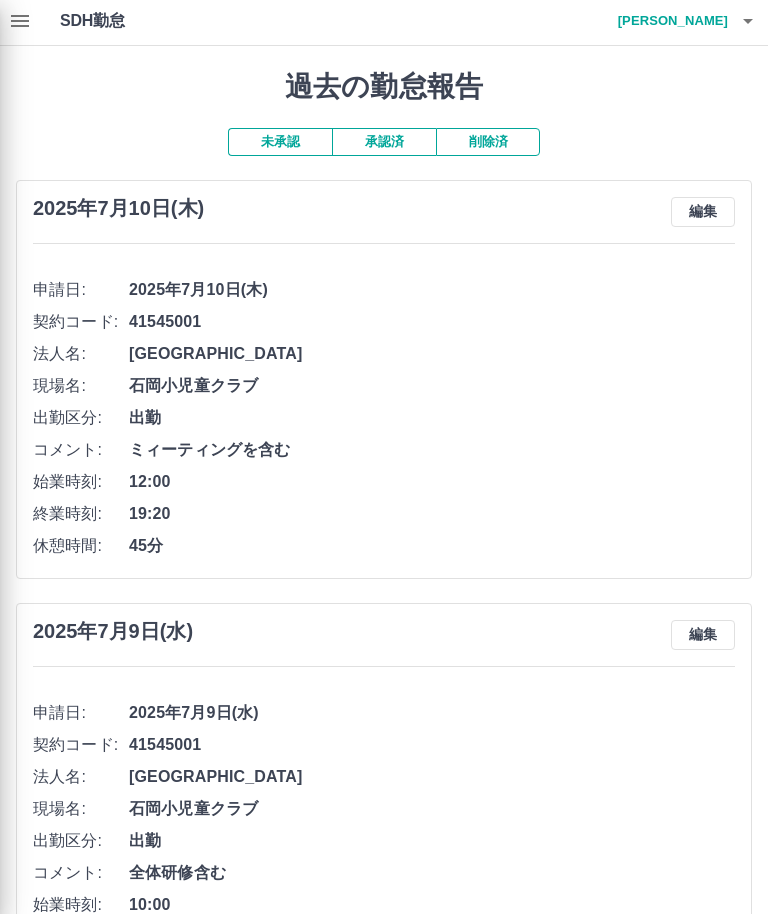 scroll, scrollTop: 0, scrollLeft: 0, axis: both 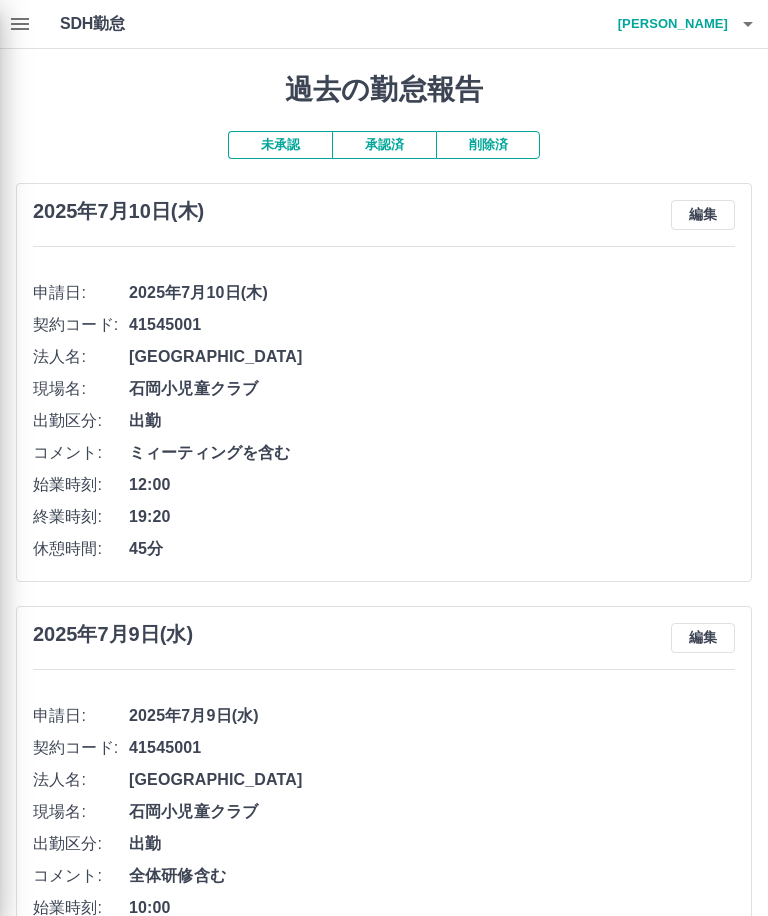 click at bounding box center (384, 458) 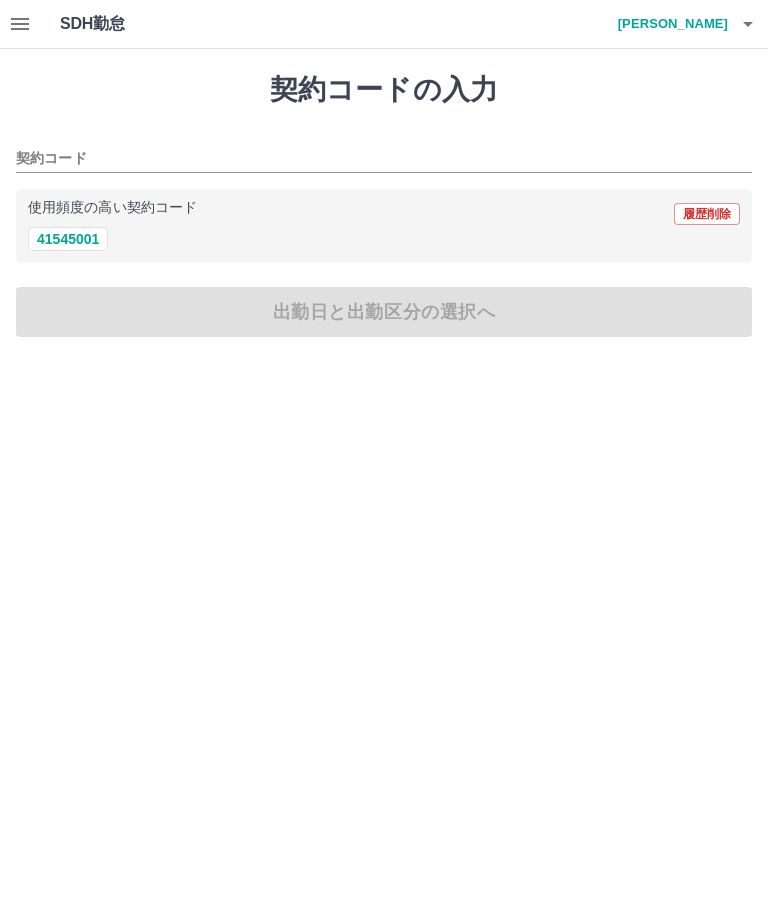 click on "[PERSON_NAME]" at bounding box center (668, 24) 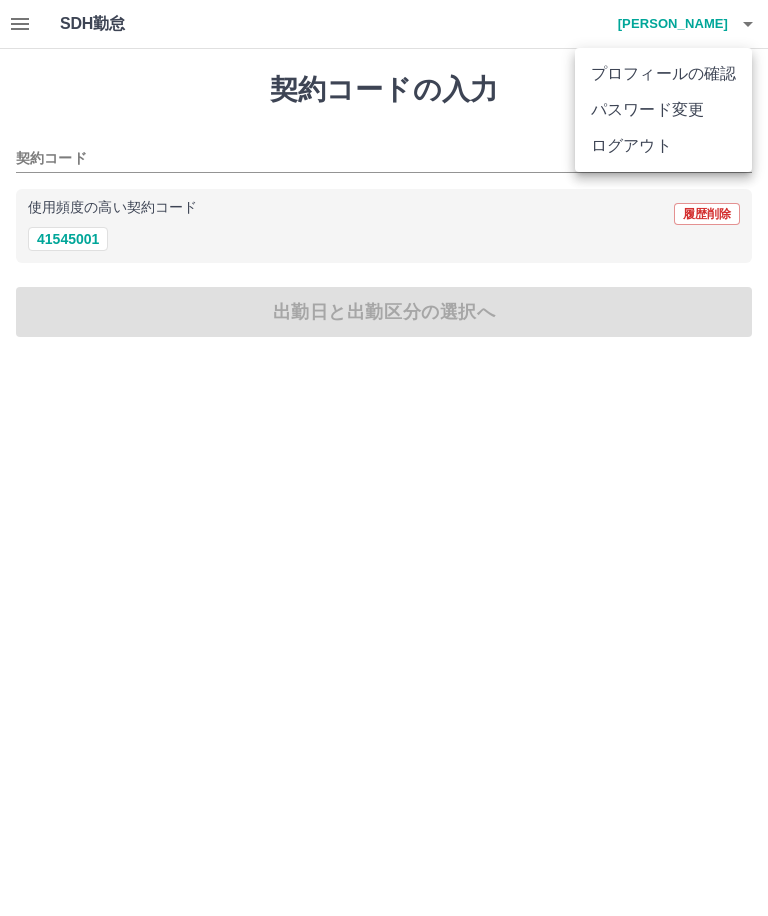 click on "ログアウト" at bounding box center [663, 146] 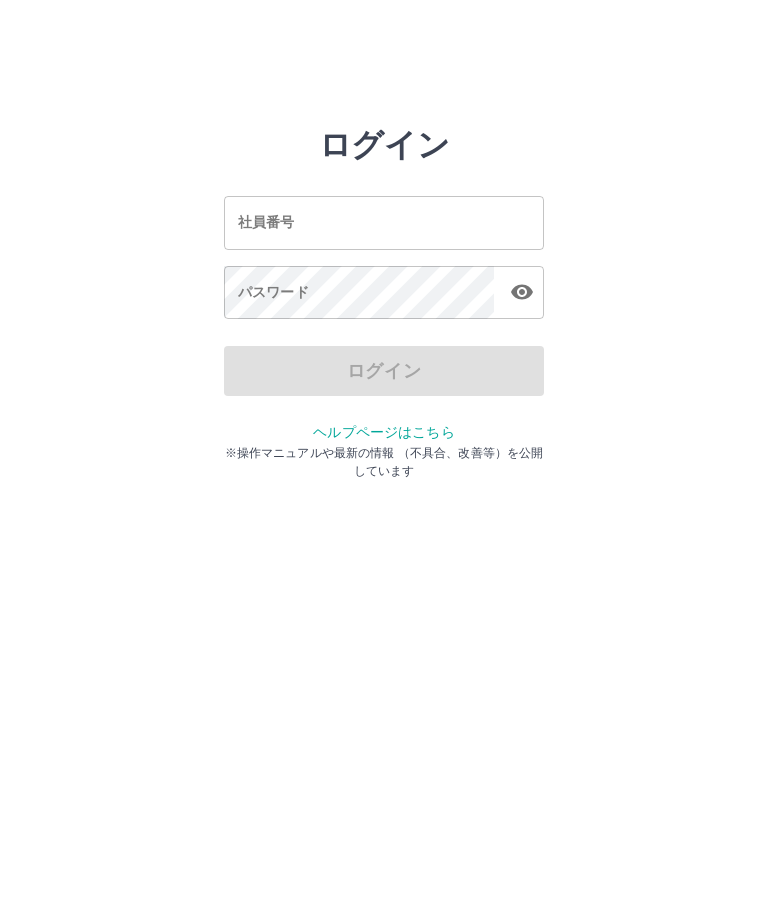 scroll, scrollTop: 0, scrollLeft: 0, axis: both 